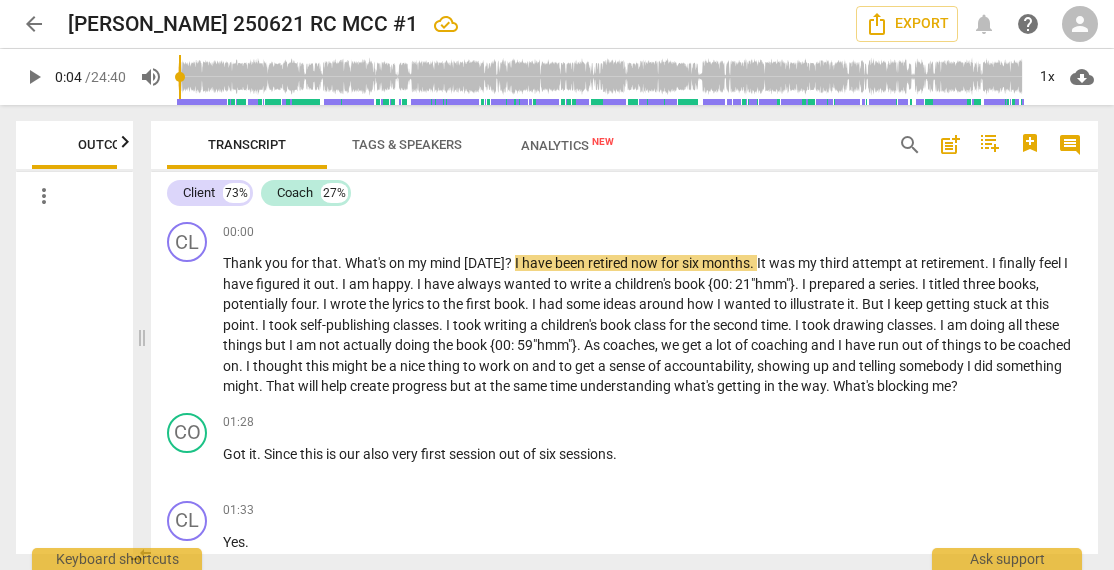 scroll, scrollTop: 0, scrollLeft: 0, axis: both 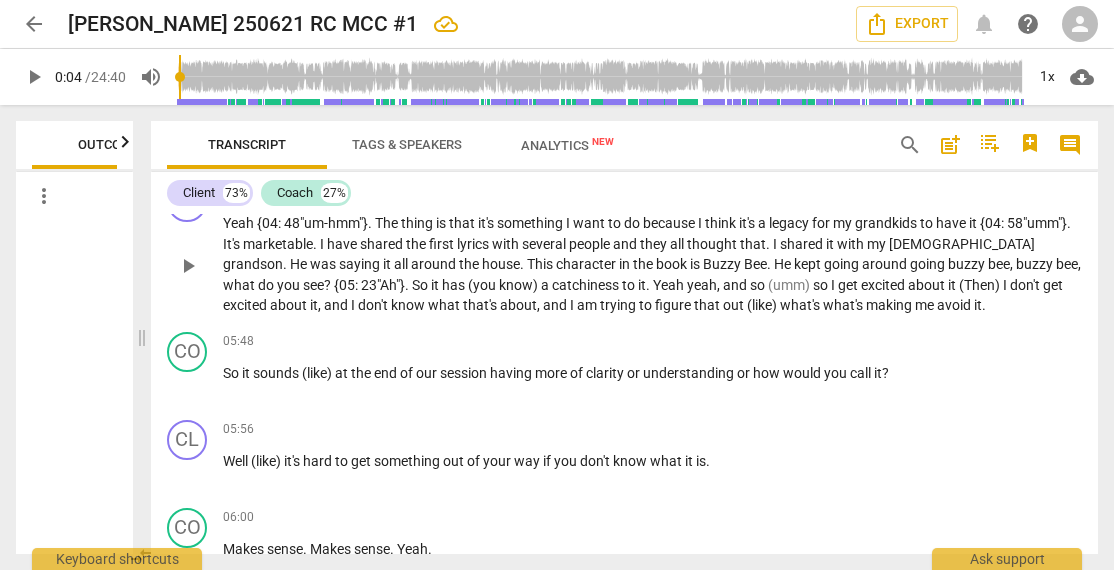 click on "He" at bounding box center [784, 264] 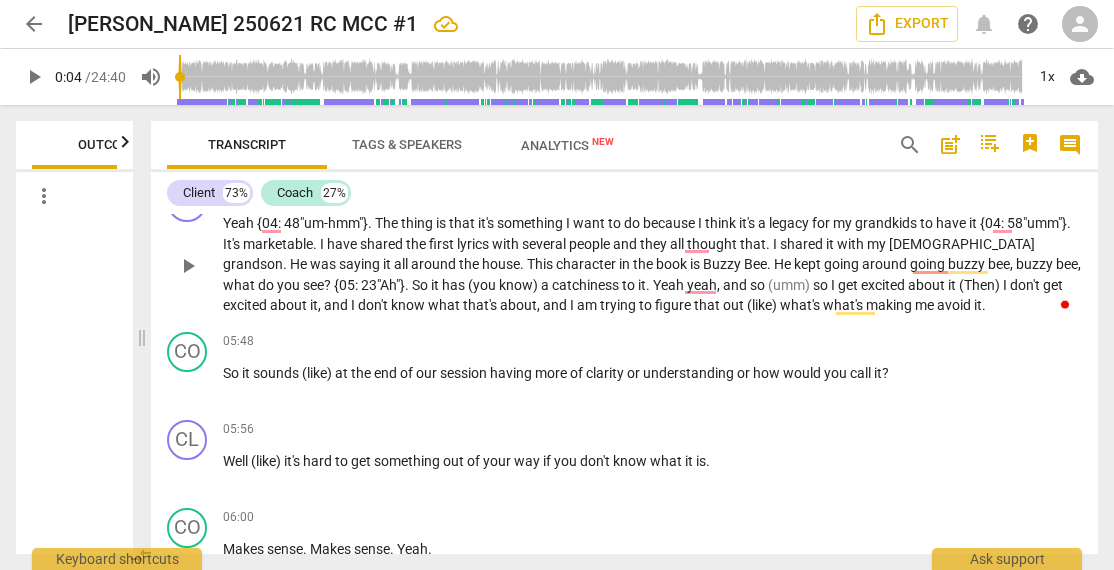 click on "So" at bounding box center (421, 285) 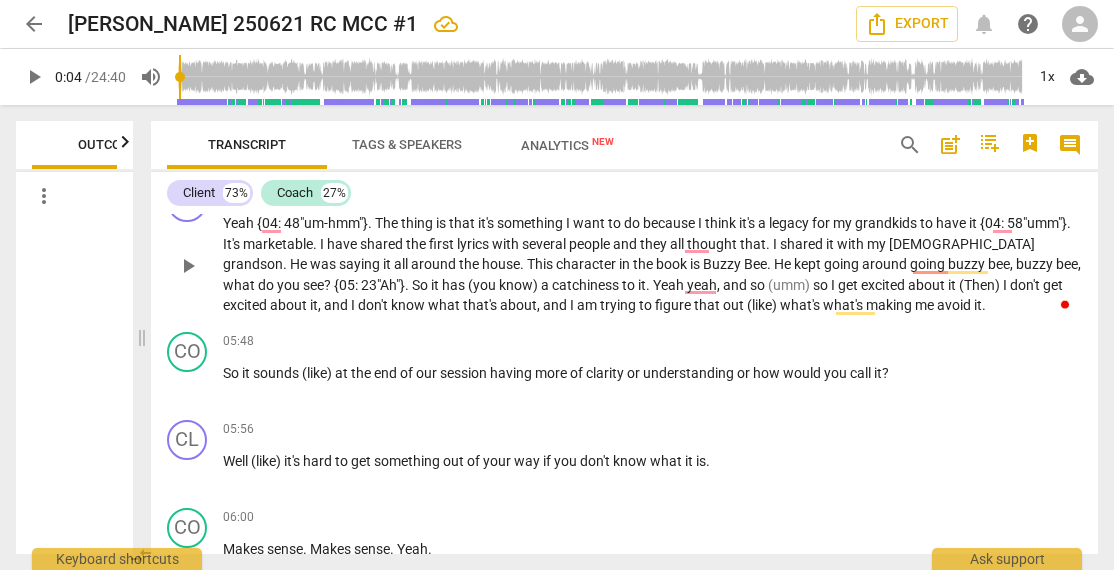 type 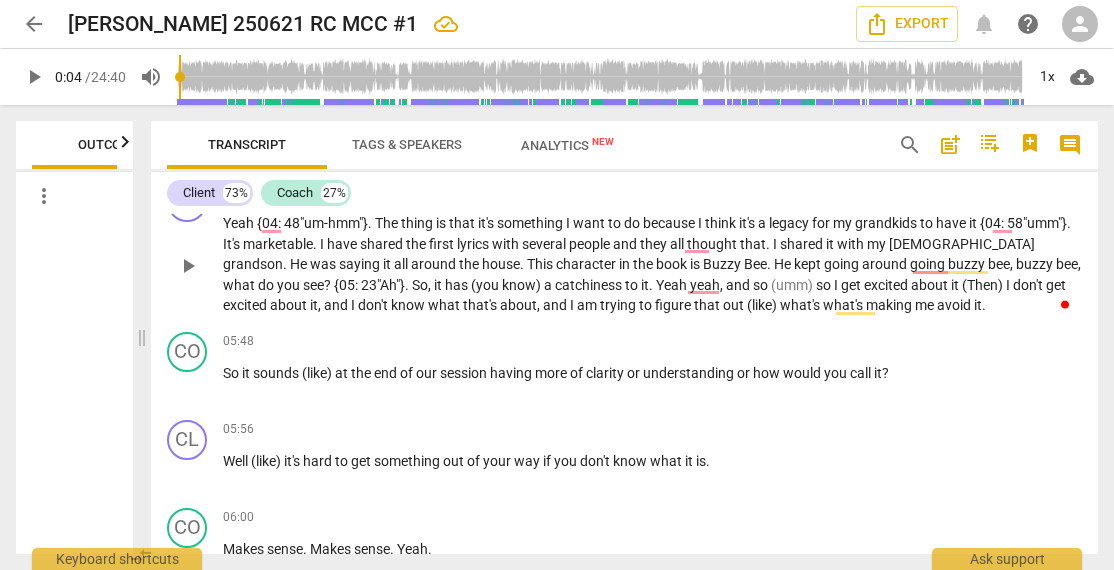 click on "you" at bounding box center [290, 285] 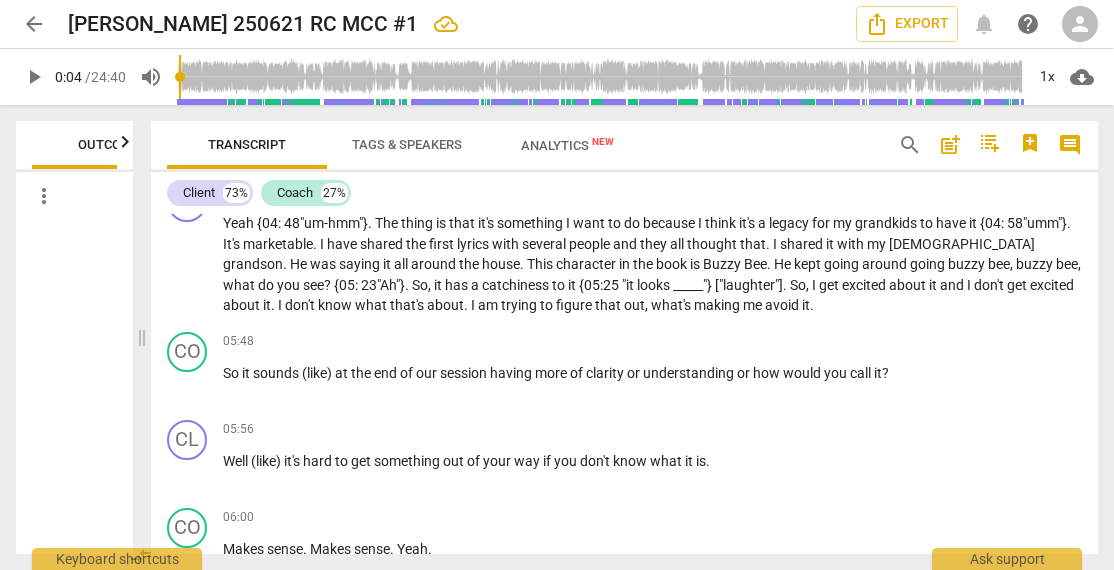 type 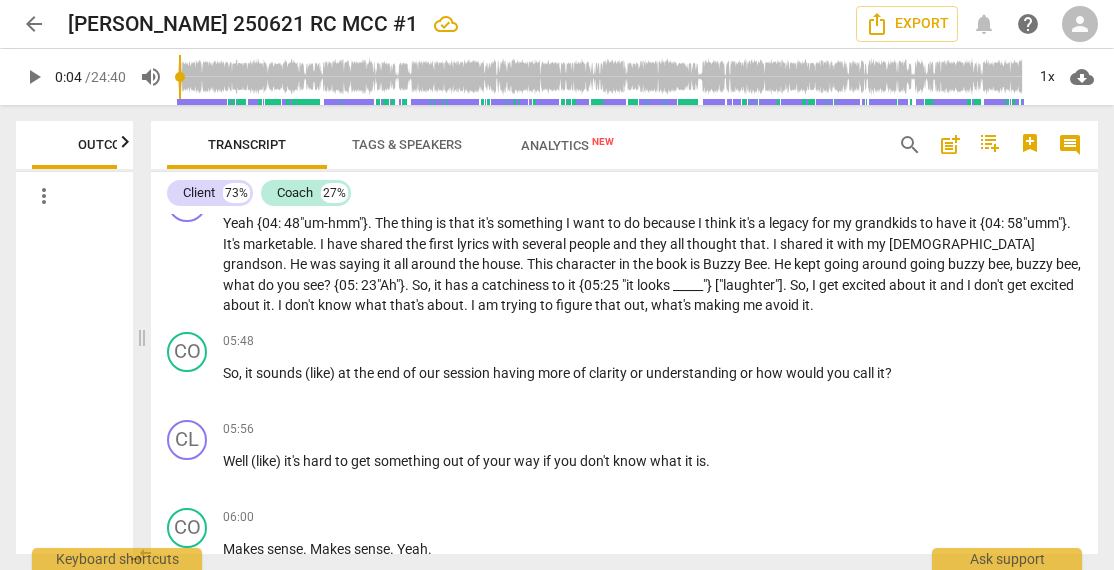 type 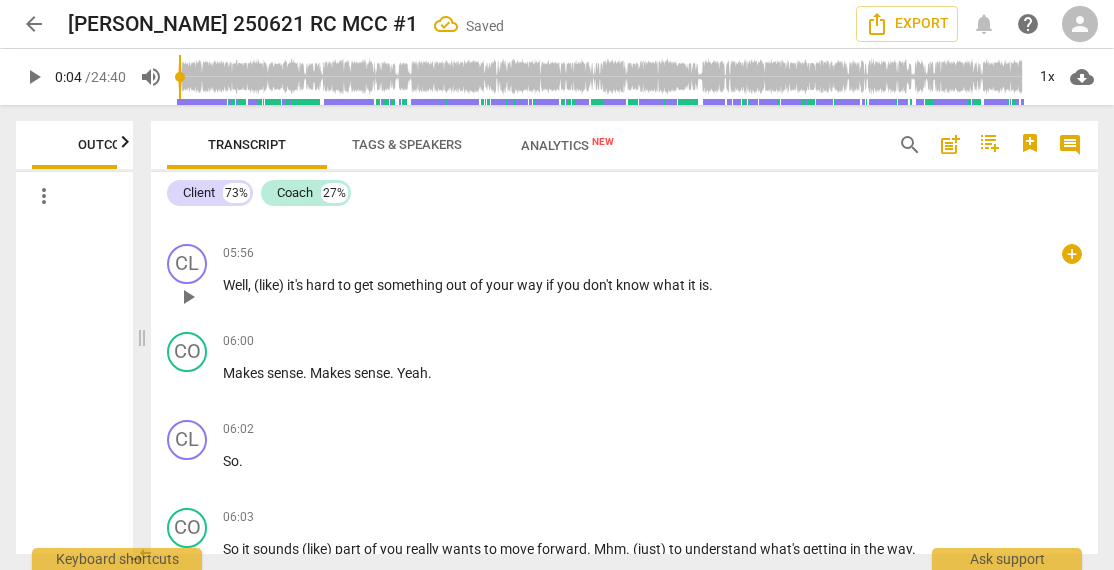 scroll, scrollTop: 1894, scrollLeft: 0, axis: vertical 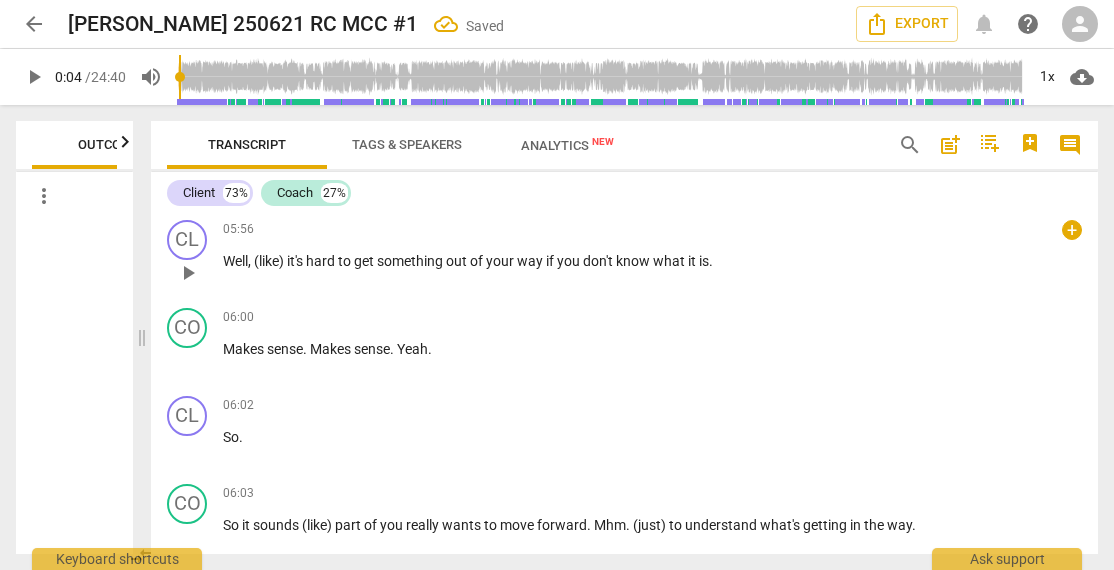 click on "Well," at bounding box center (238, 261) 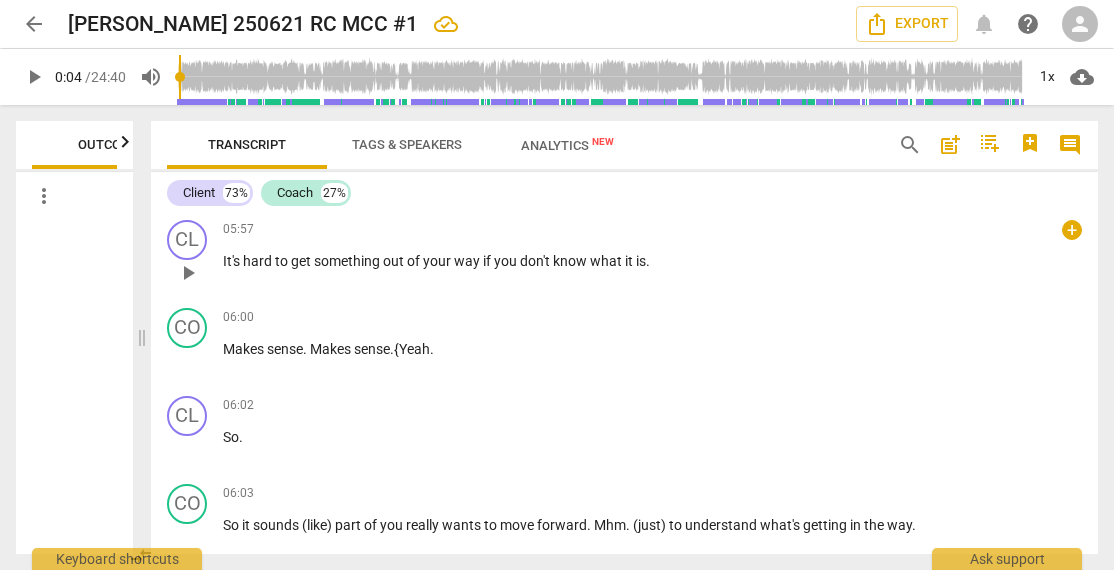 type 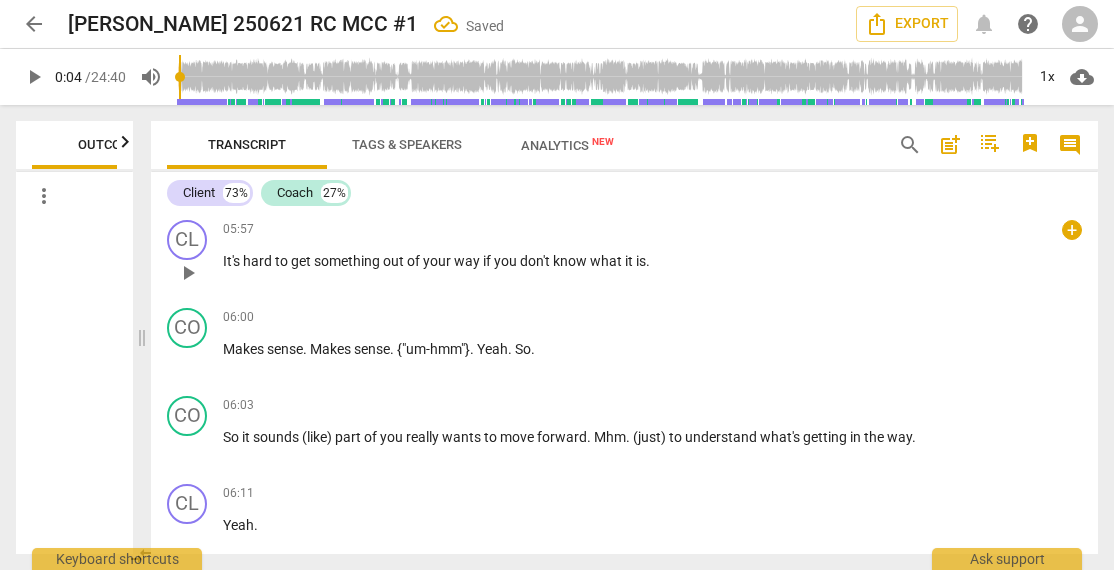 scroll, scrollTop: 1920, scrollLeft: 0, axis: vertical 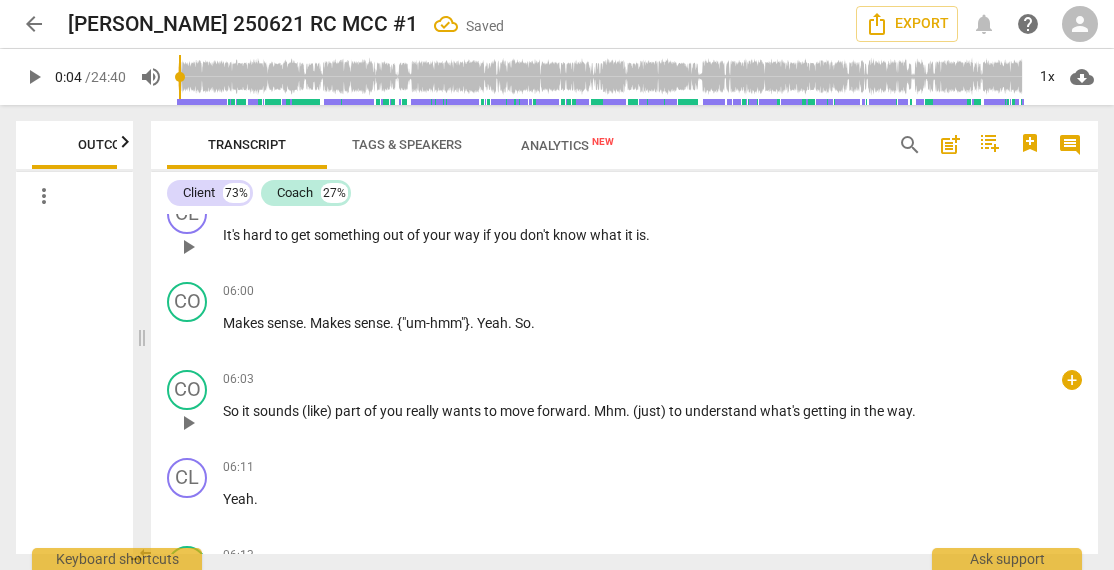 click on "So" at bounding box center [232, 411] 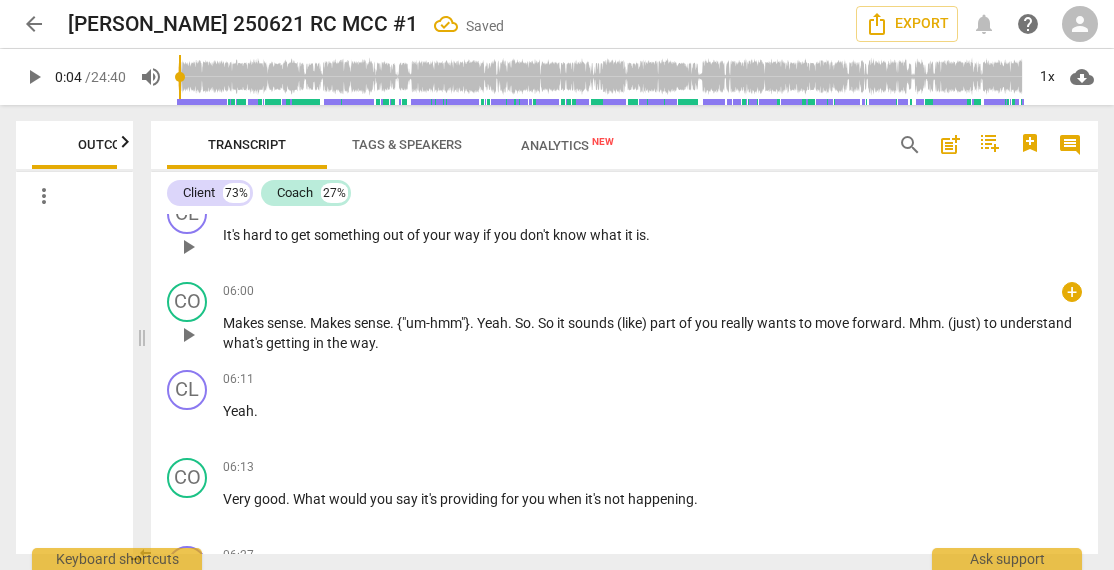 click on "Yeah" at bounding box center [492, 323] 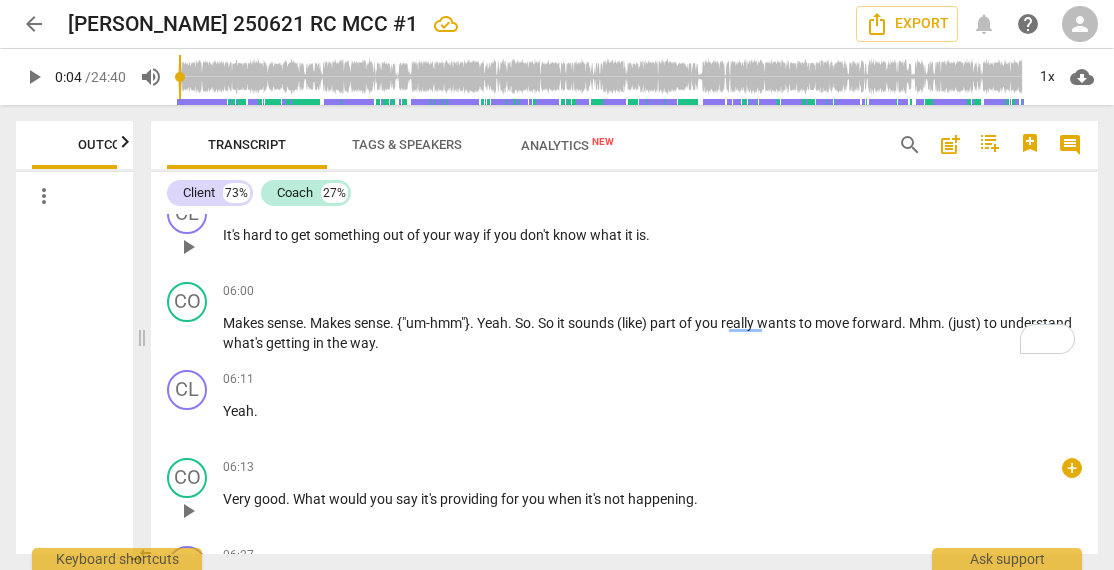 type 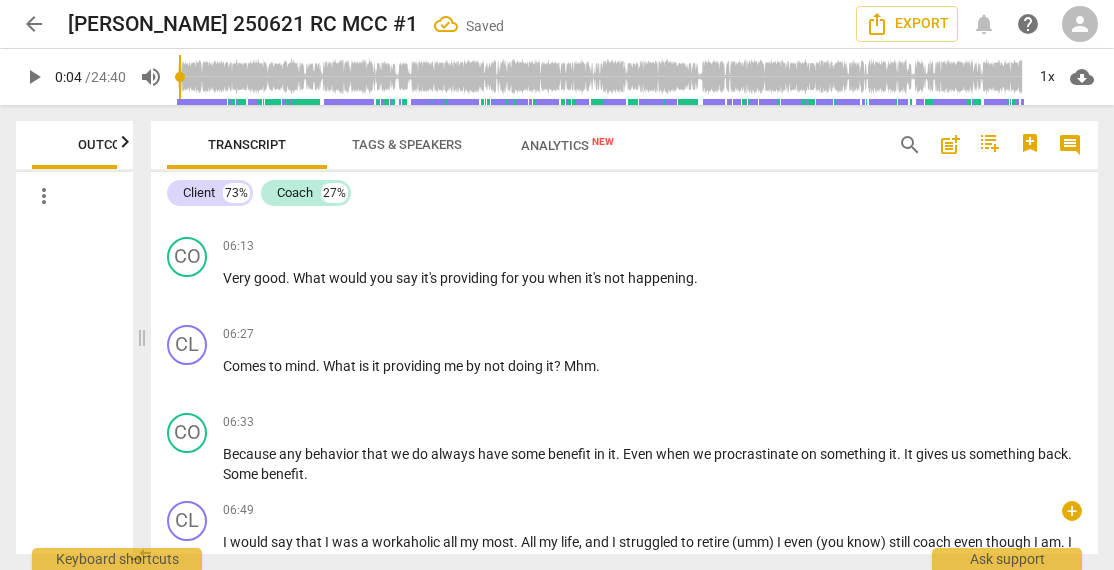 scroll, scrollTop: 2187, scrollLeft: 0, axis: vertical 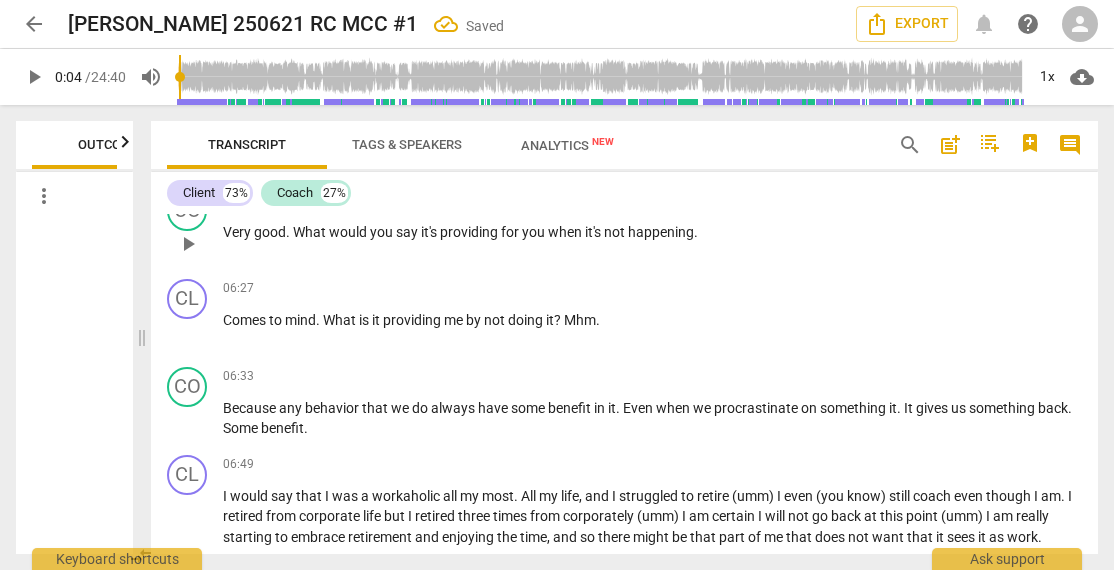 click on "would" at bounding box center (349, 232) 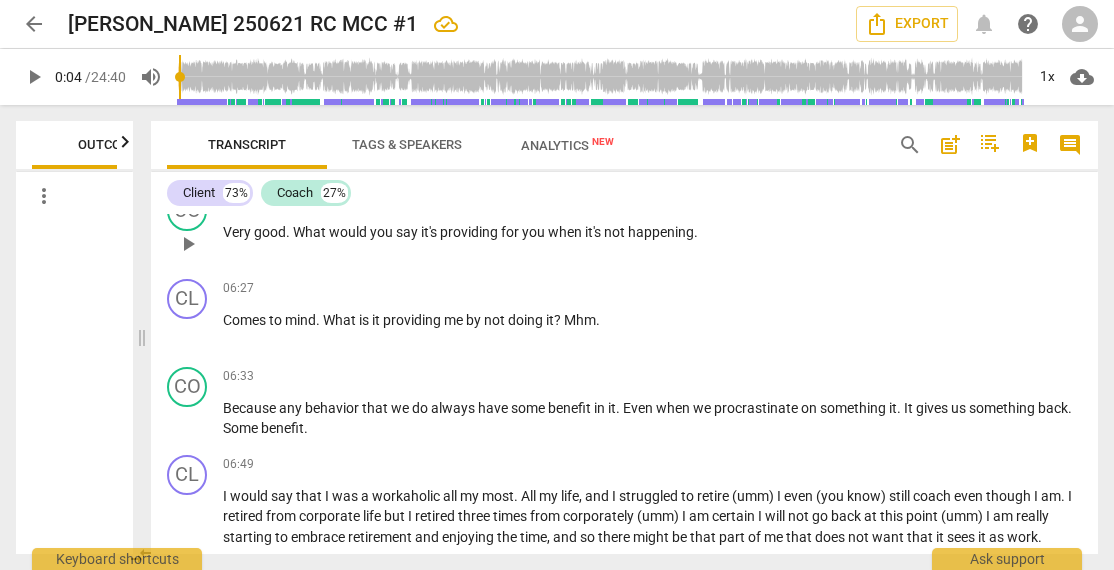 type 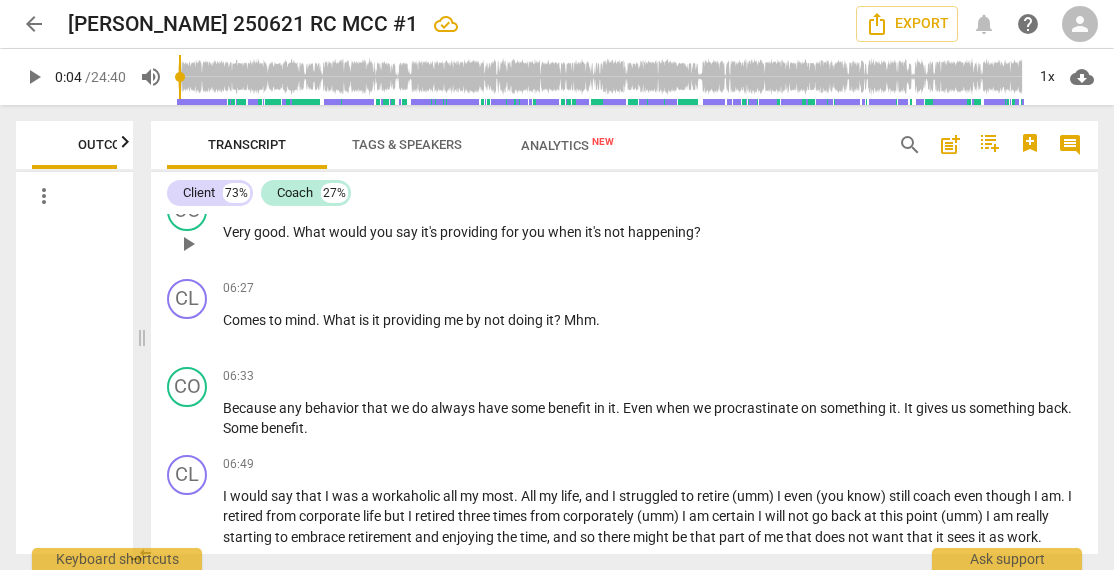 type 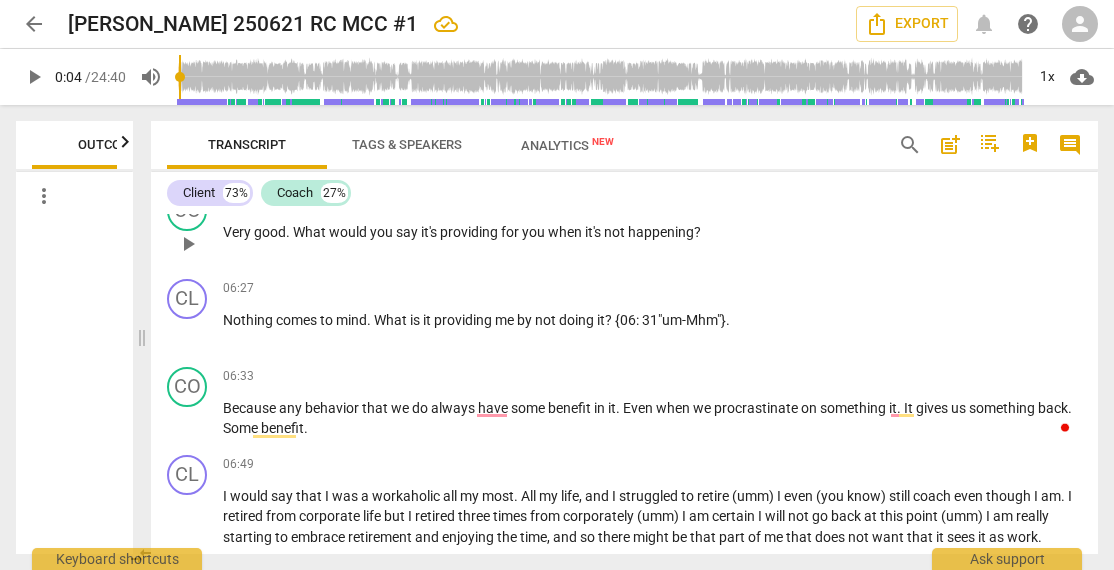 type 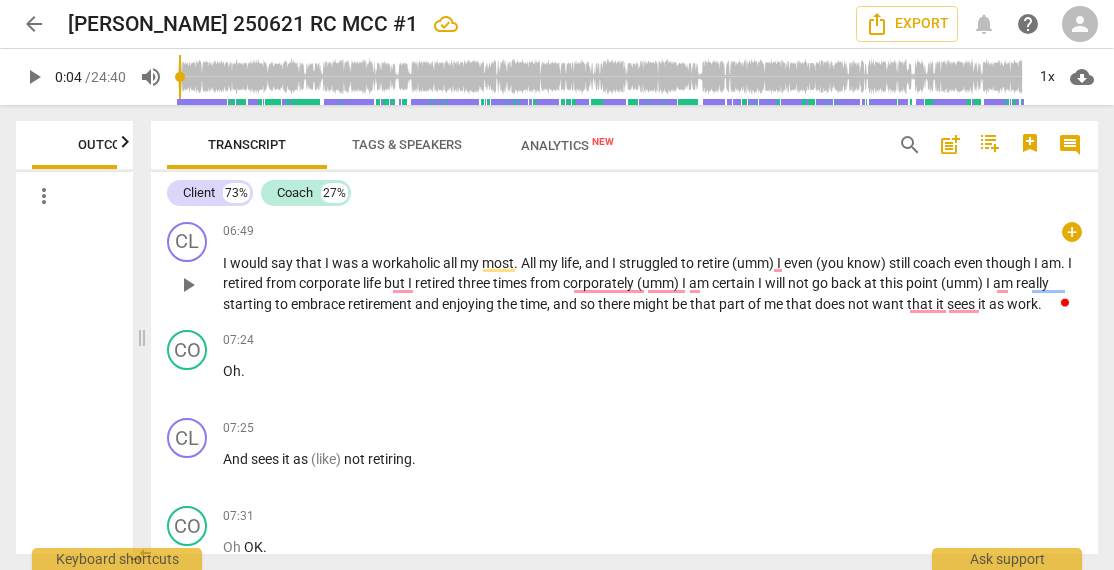 scroll, scrollTop: 2454, scrollLeft: 0, axis: vertical 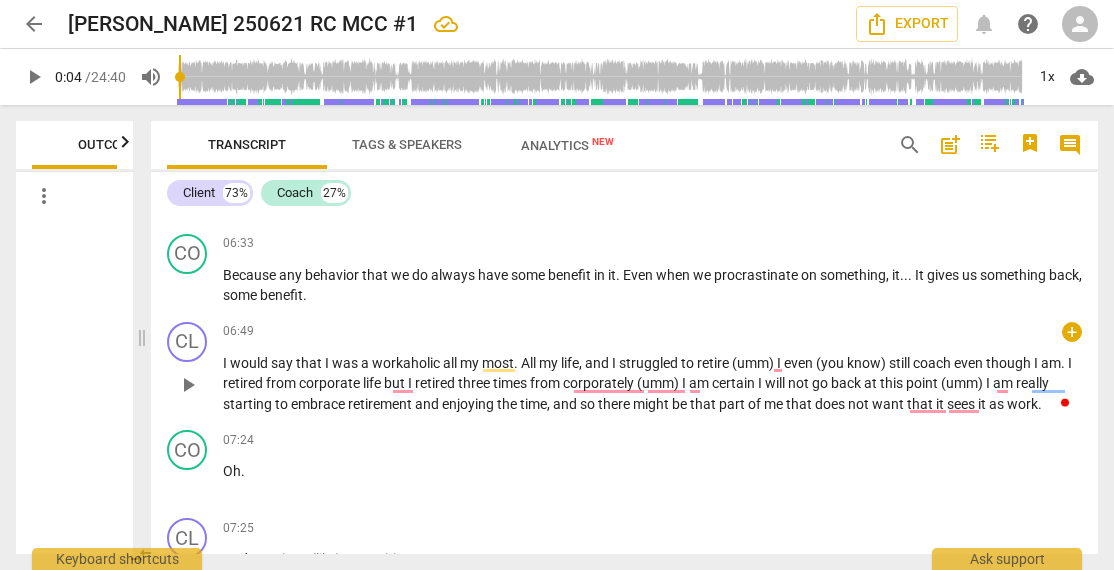 drag, startPoint x: 460, startPoint y: 244, endPoint x: 440, endPoint y: 370, distance: 127.57743 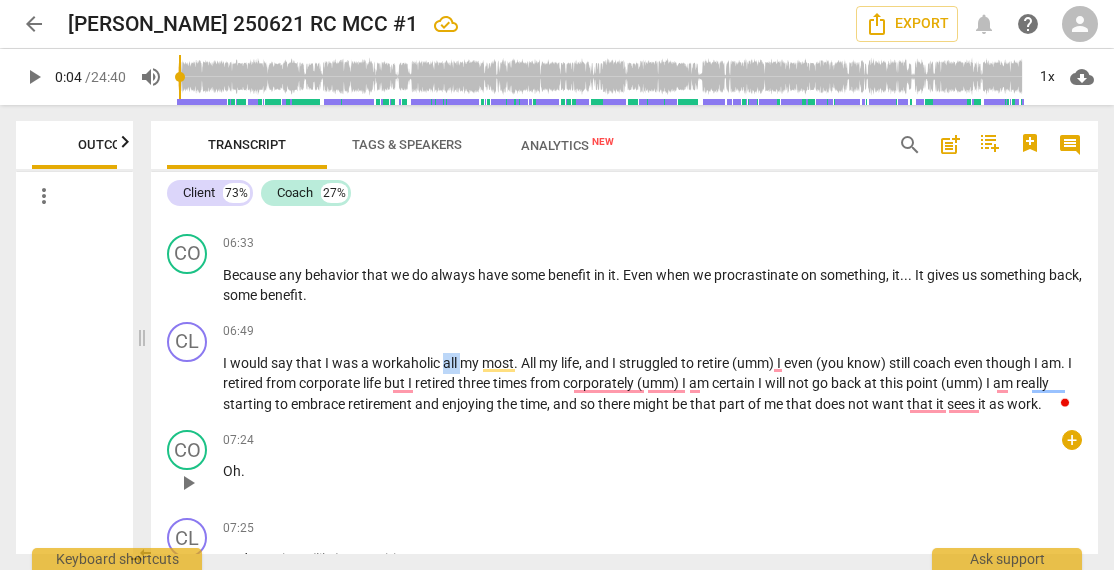 type 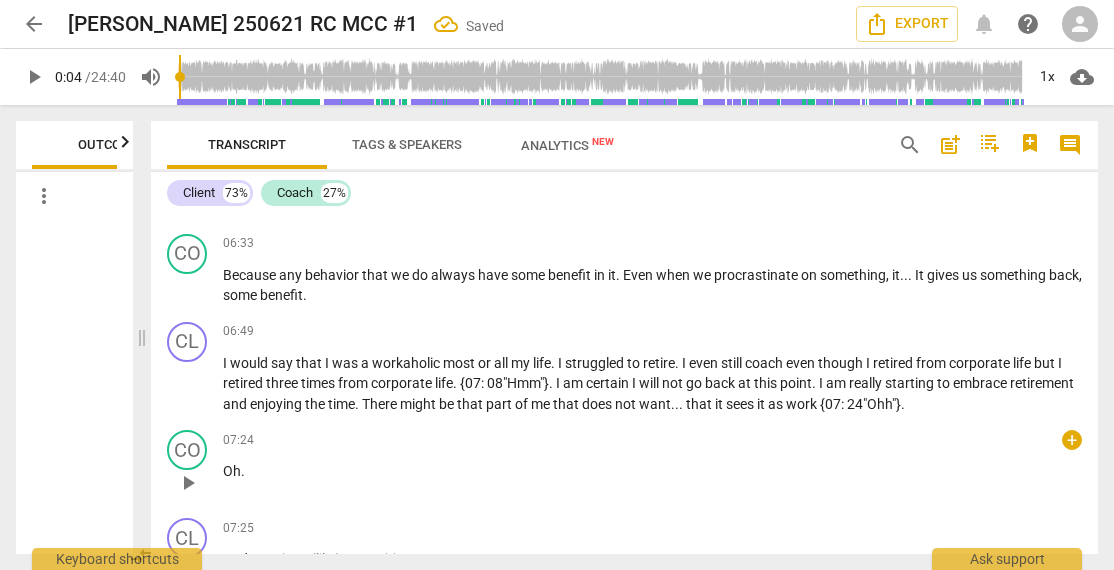 type 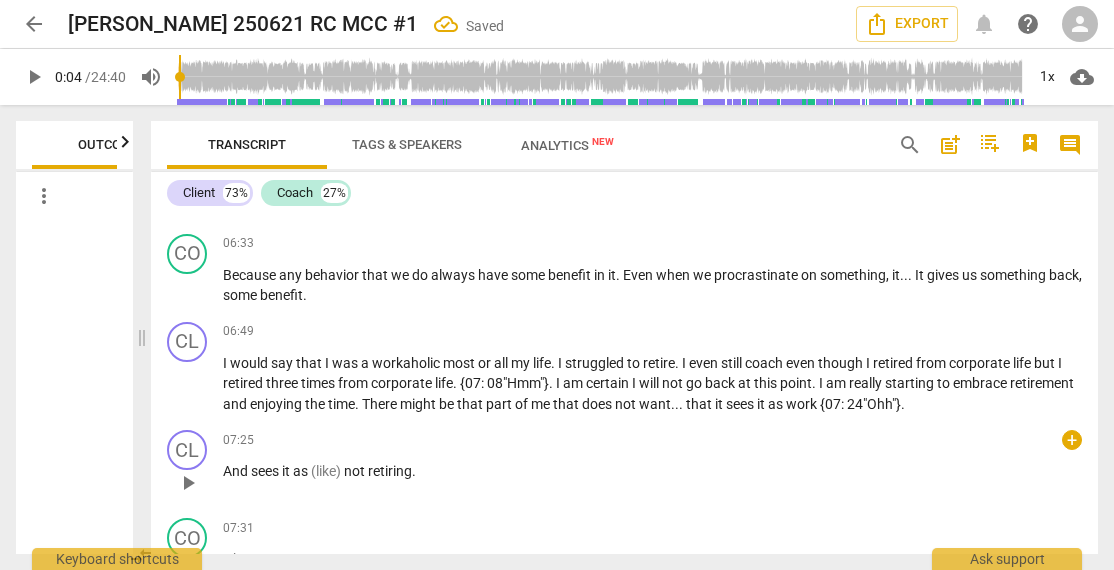 click on "And" at bounding box center [237, 471] 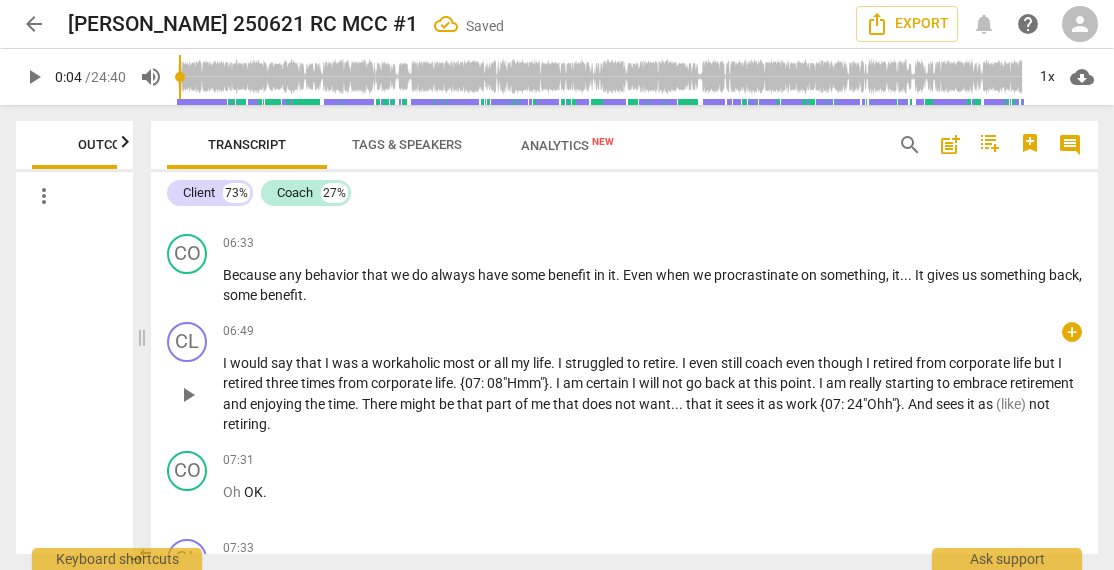 click on "And" at bounding box center [922, 404] 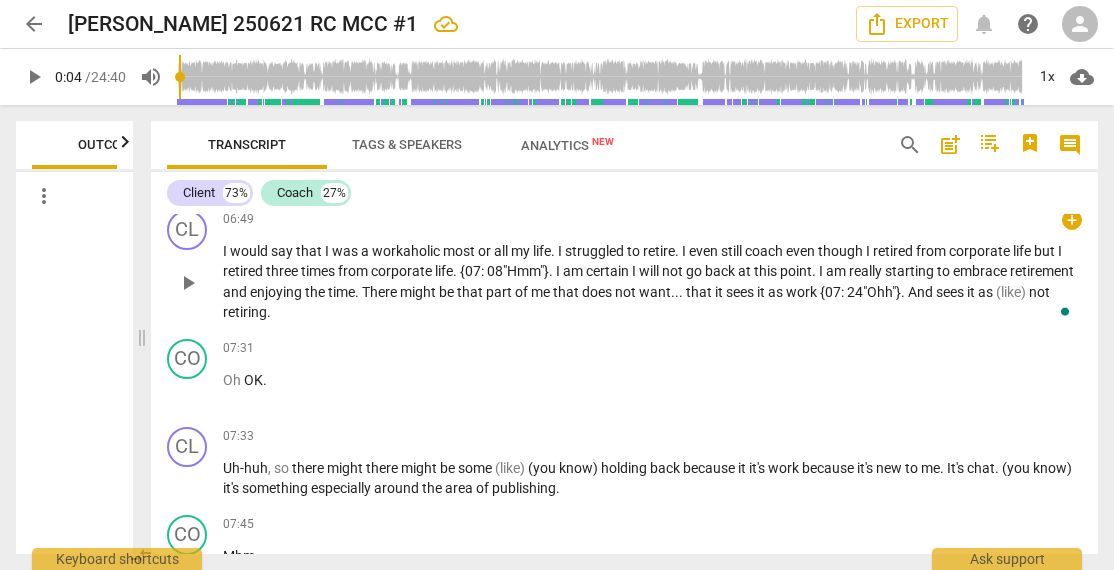 scroll, scrollTop: 2454, scrollLeft: 0, axis: vertical 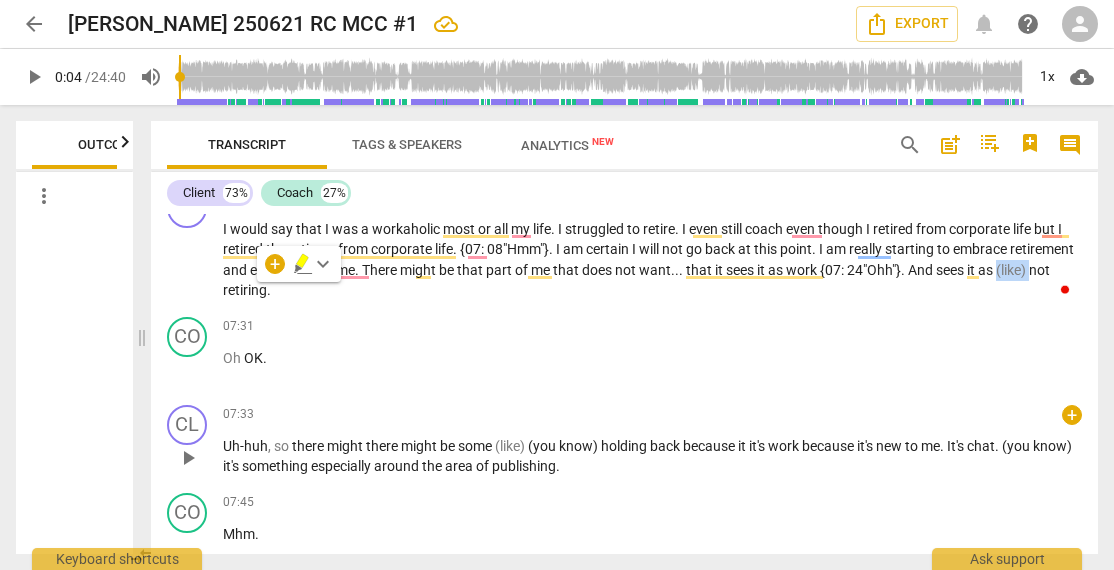 type 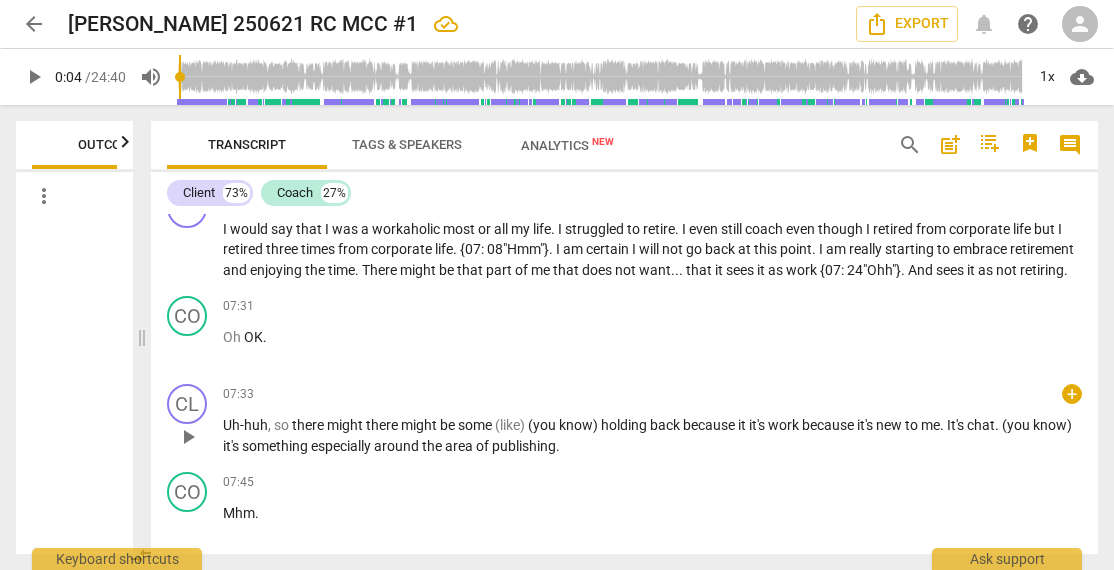 type 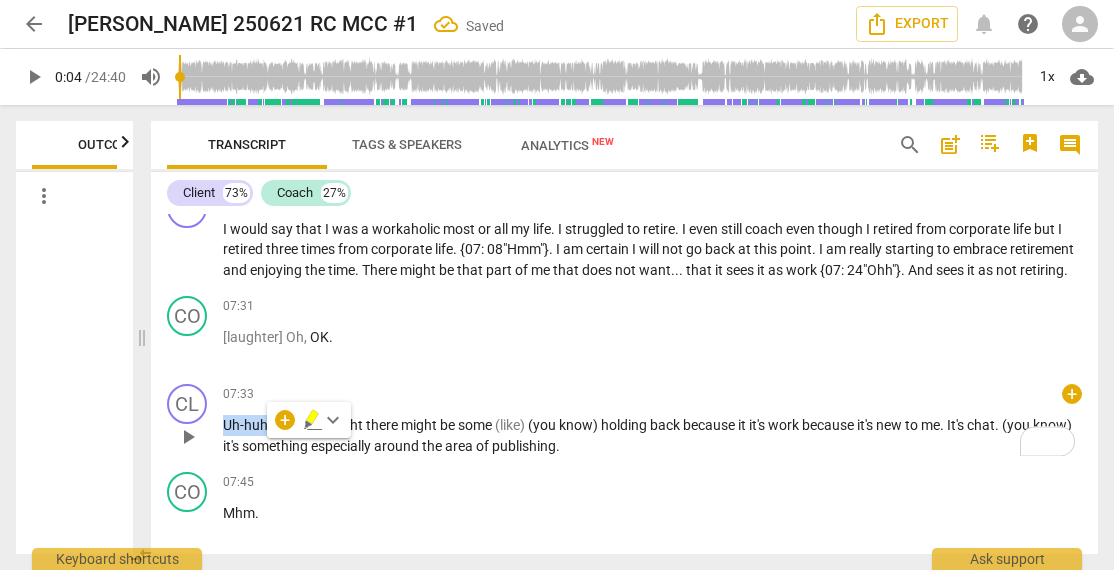 type 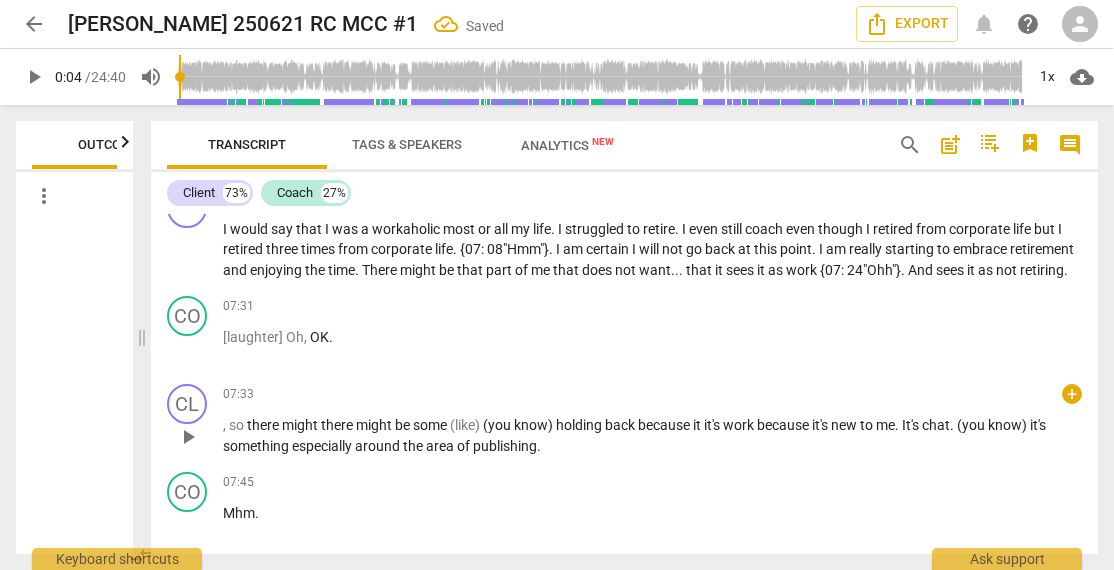 type 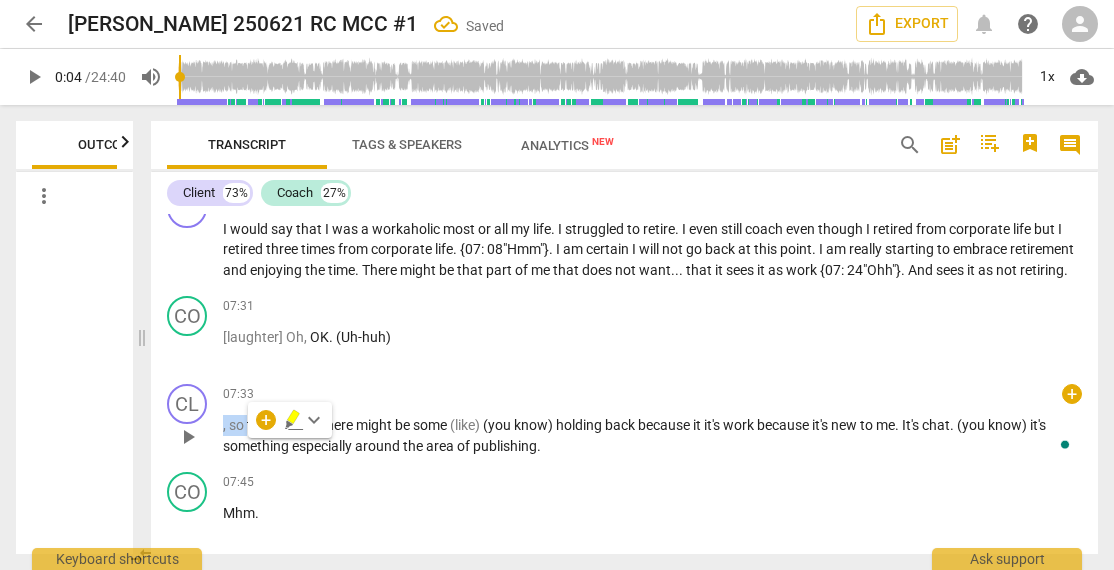 type 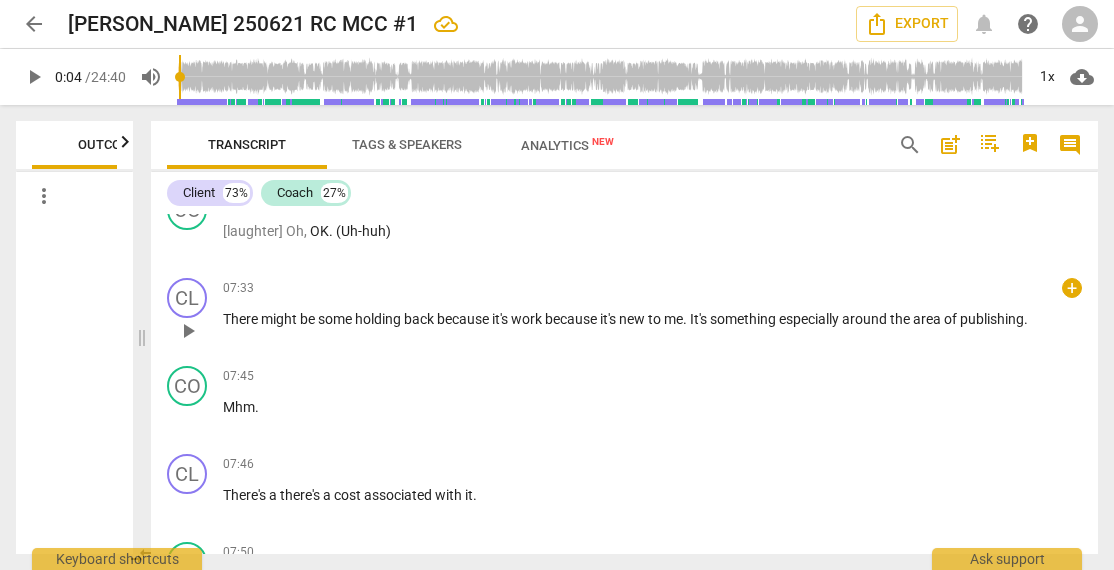 scroll, scrollTop: 2587, scrollLeft: 0, axis: vertical 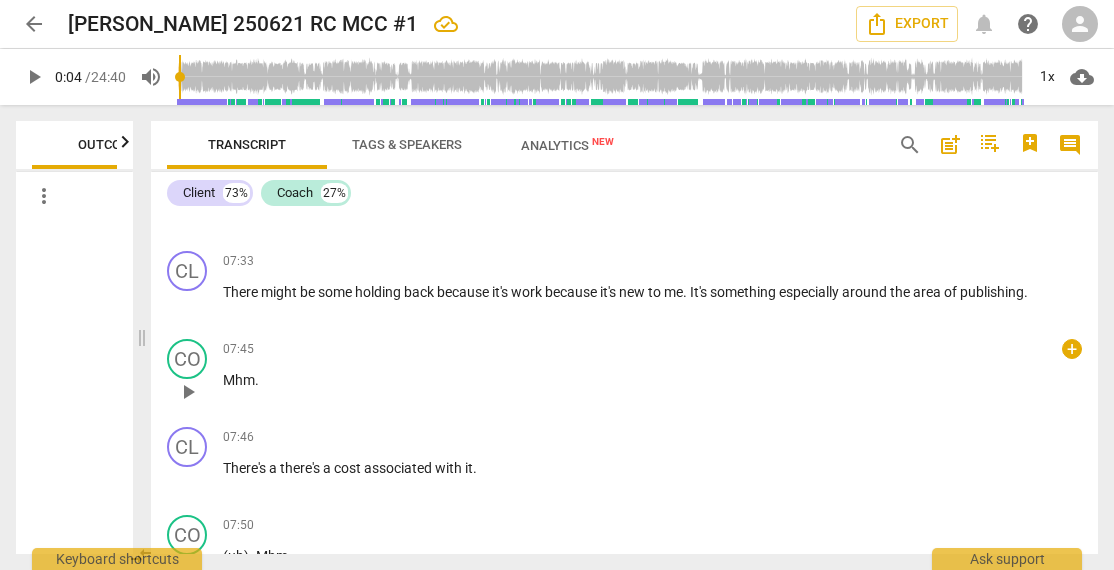 click on "Mhm" at bounding box center (239, 380) 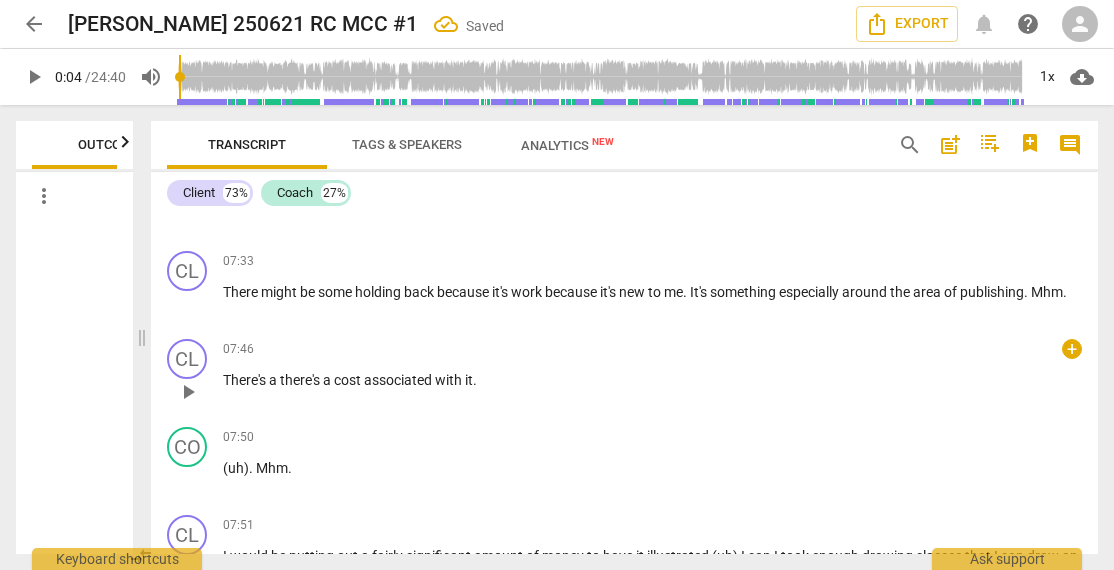 click on "There's" at bounding box center (246, 380) 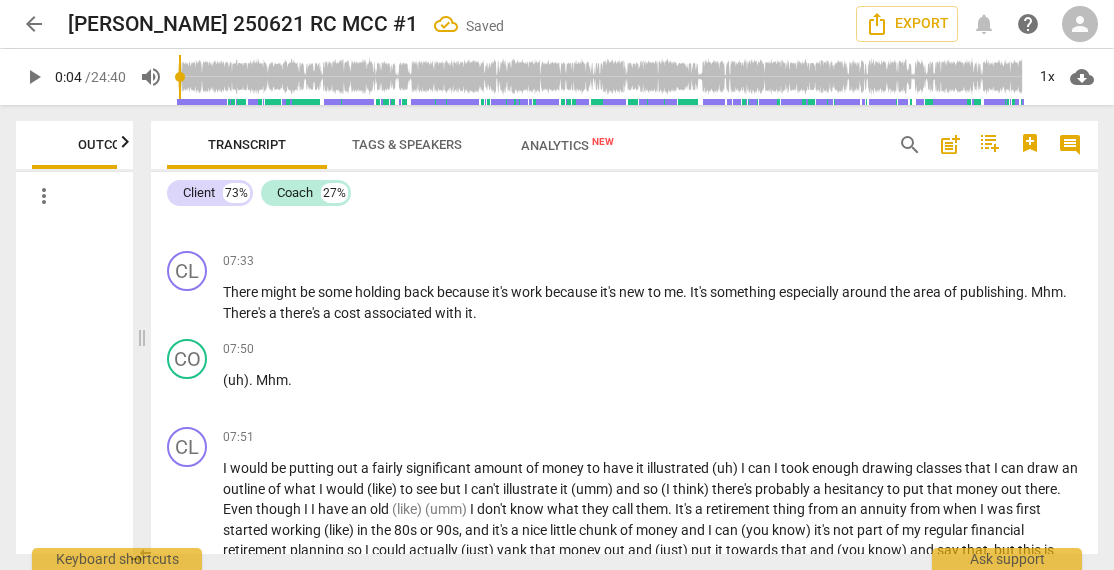click on "(uh)" at bounding box center (236, 380) 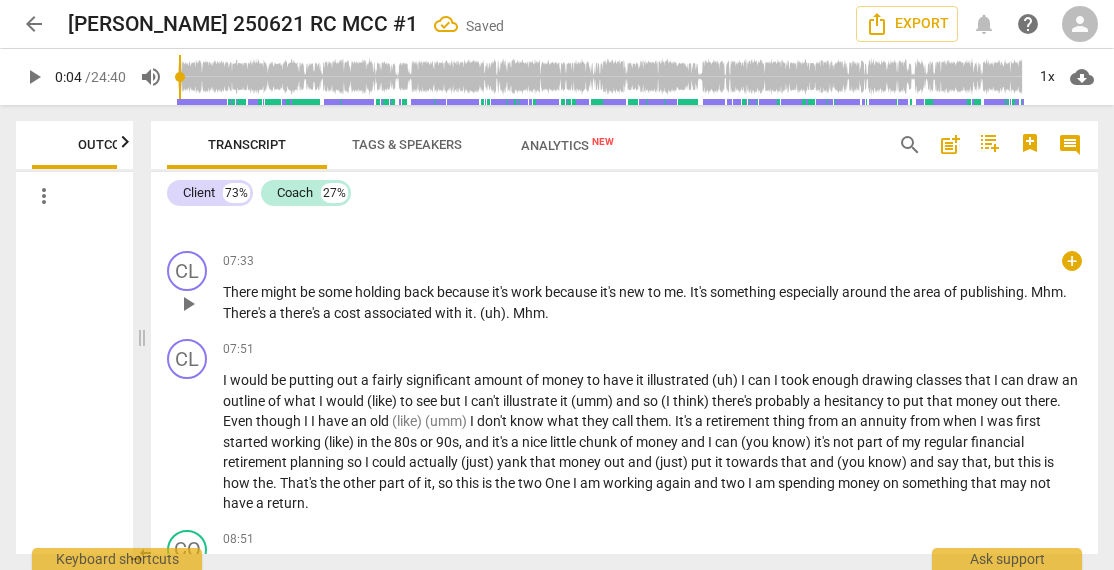 click on "." at bounding box center [1027, 292] 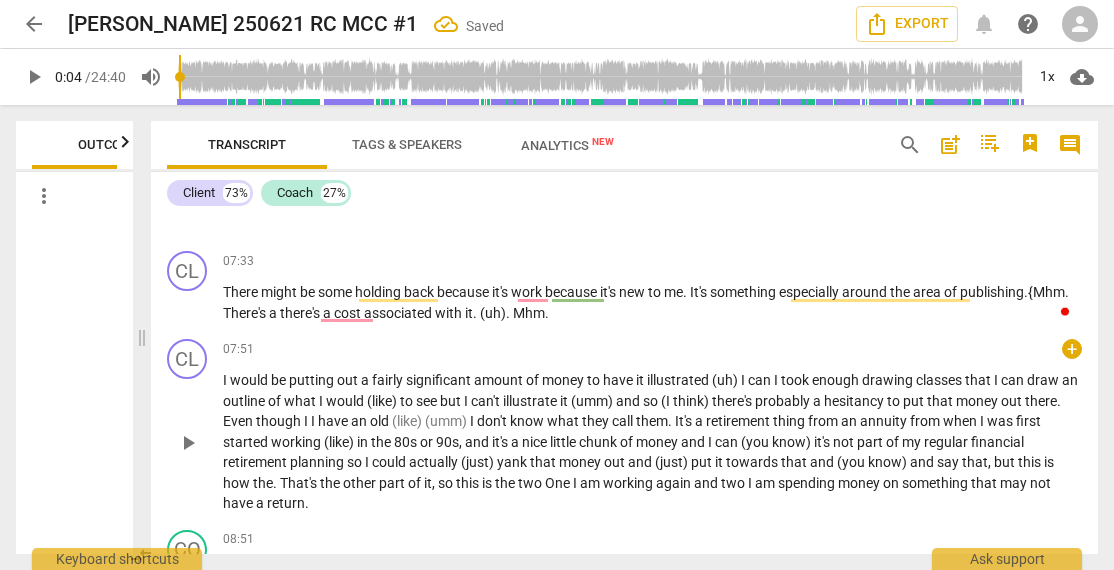 type 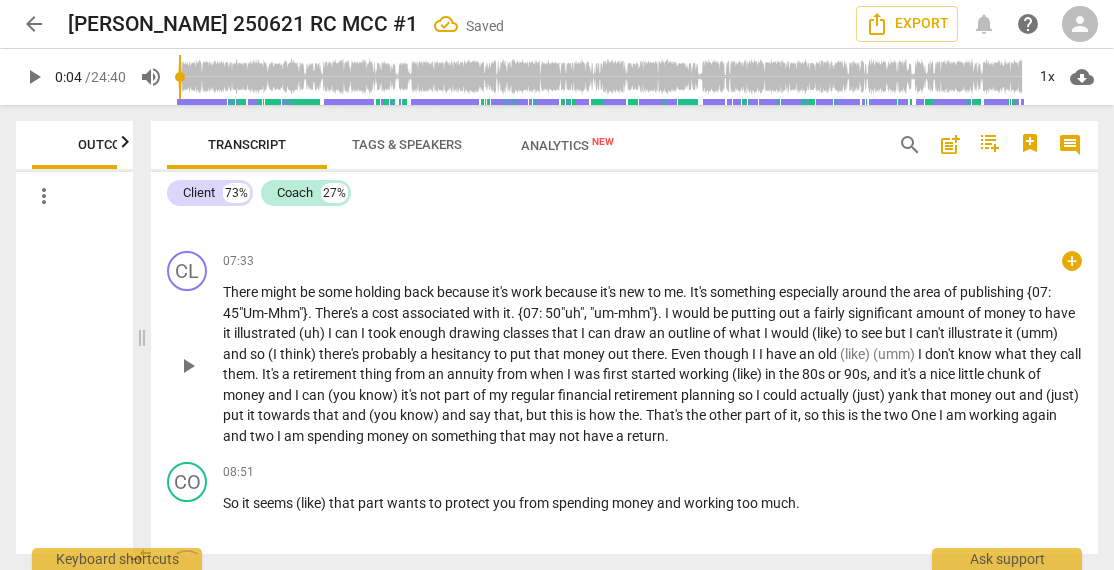 click on "a" at bounding box center [808, 313] 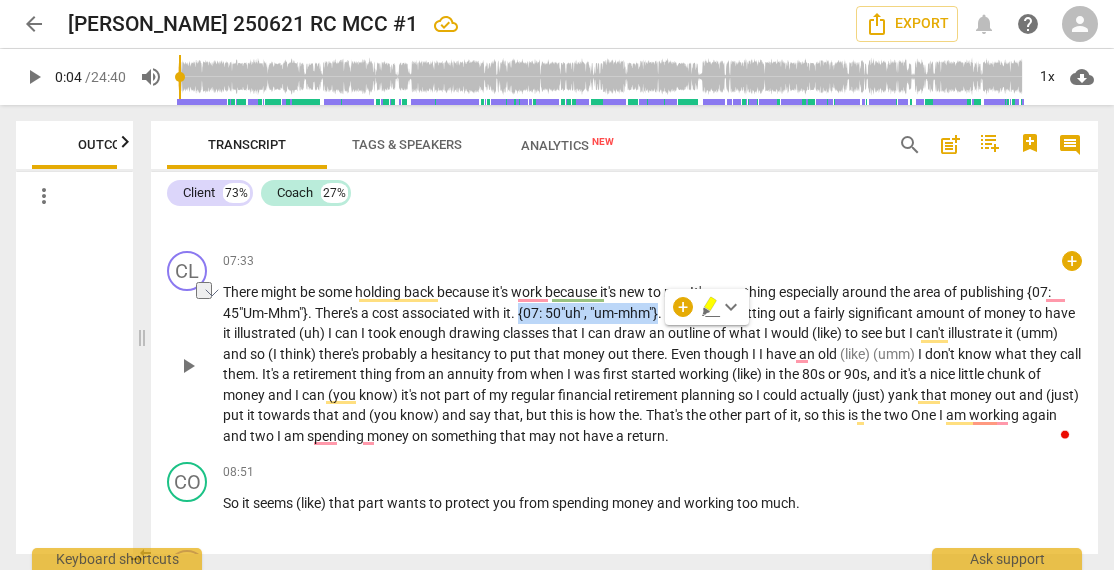 copy on "{07 :   50"uh" ,   "um-mhm"}" 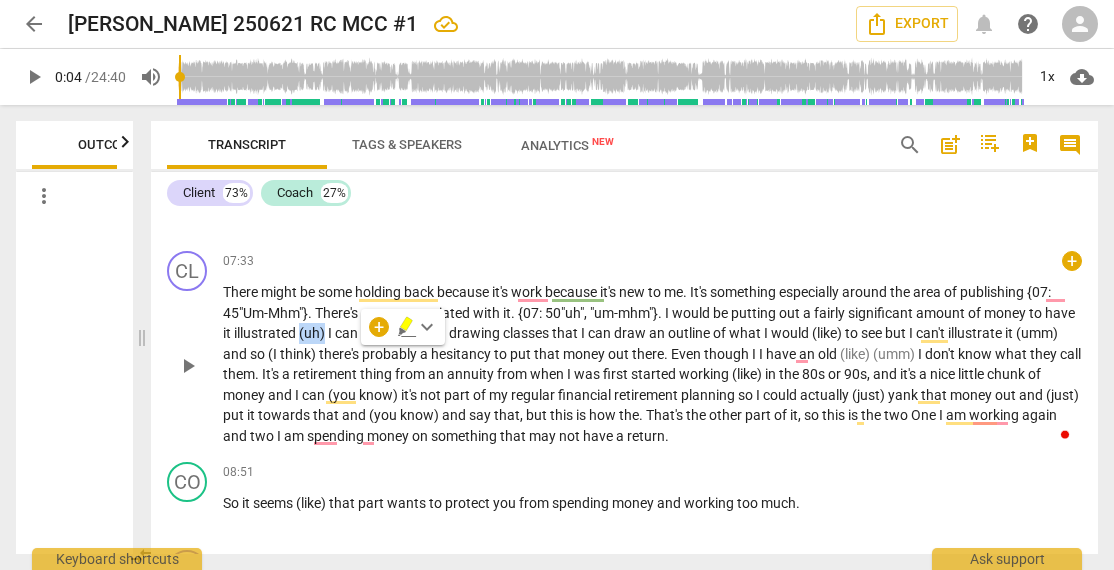 paste 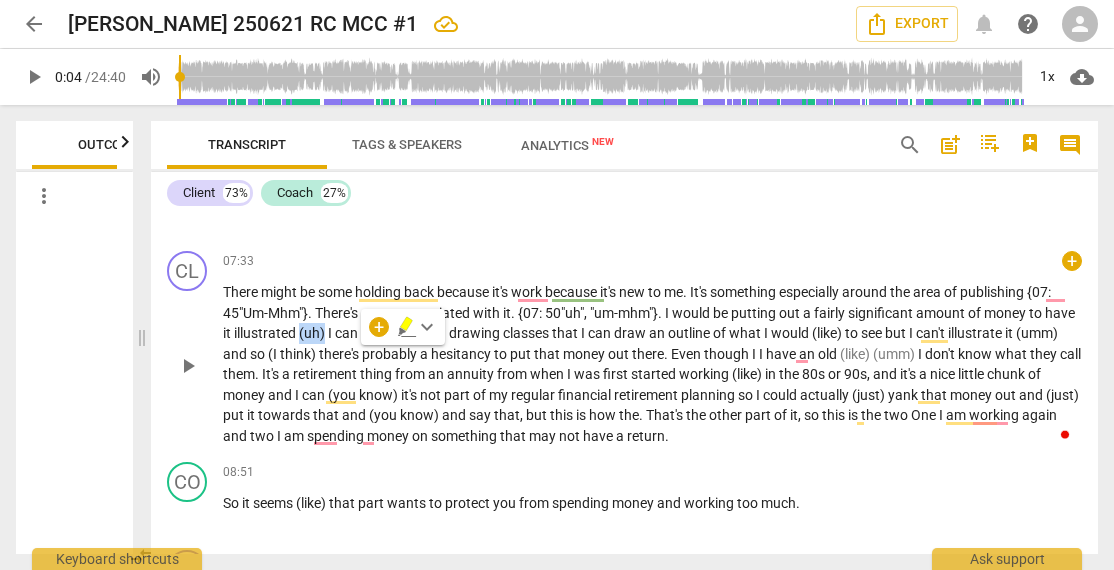 type 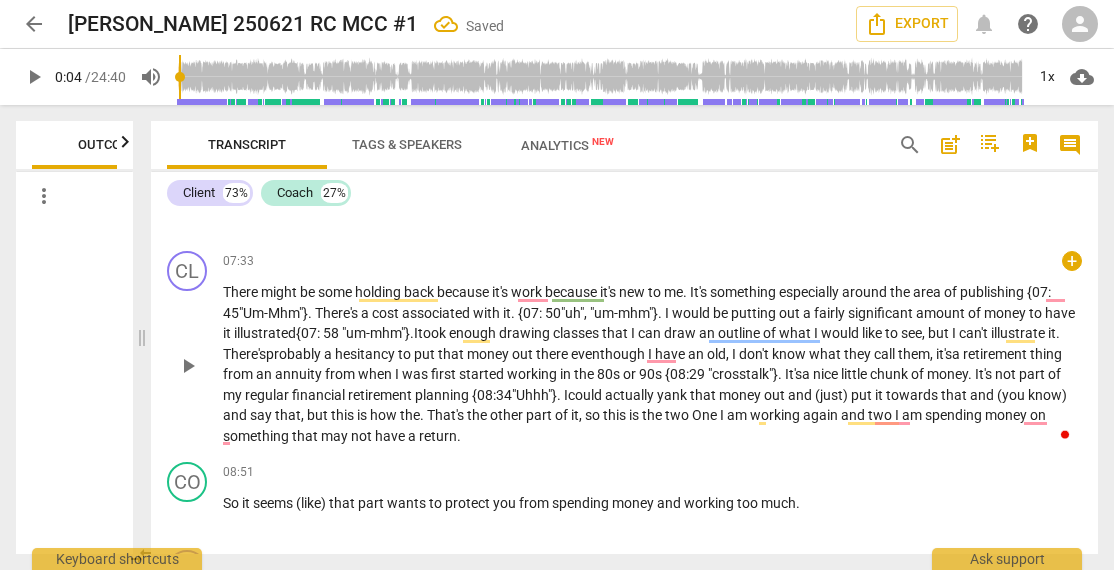 type on "4" 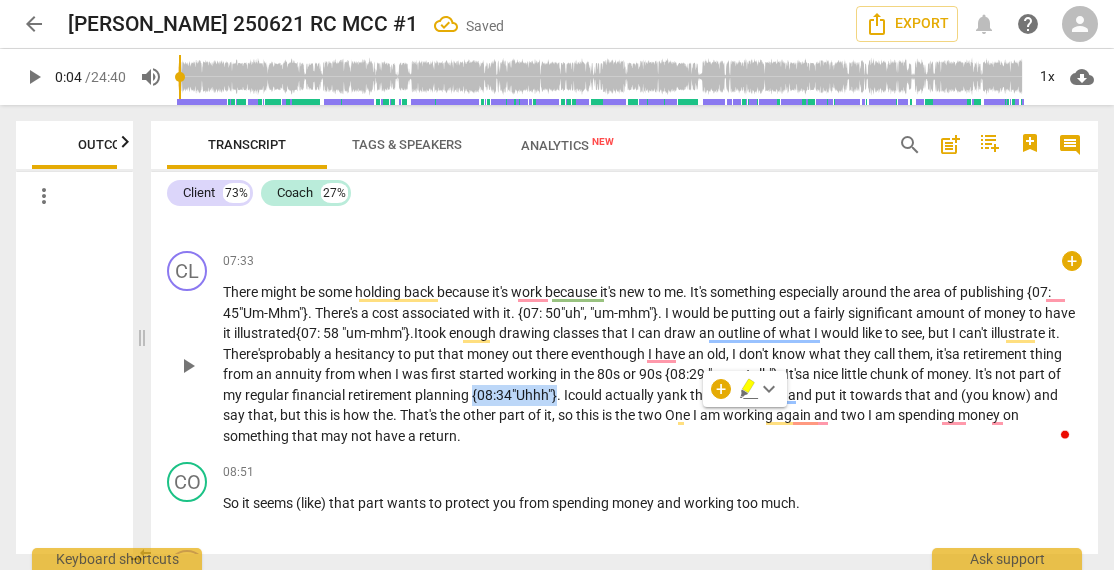 copy on "{08:34"Uhhh"}" 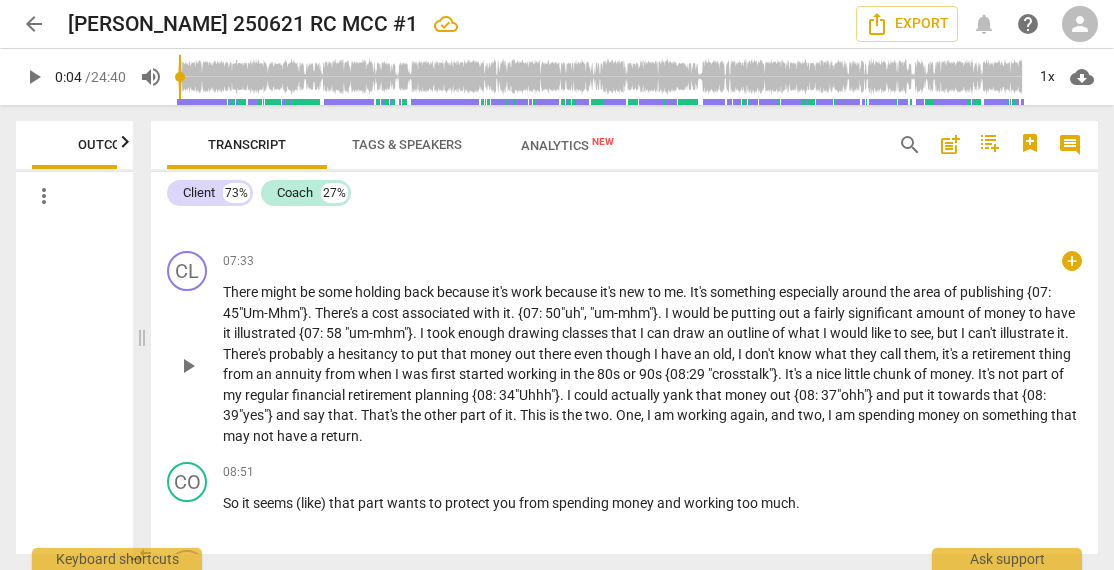 type 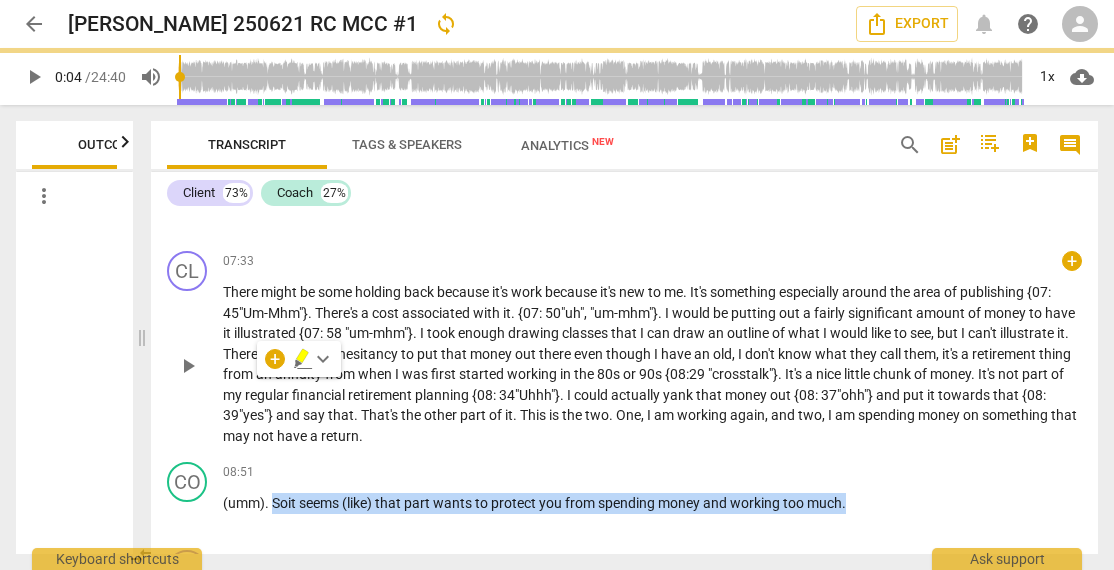 scroll, scrollTop: 2814, scrollLeft: 0, axis: vertical 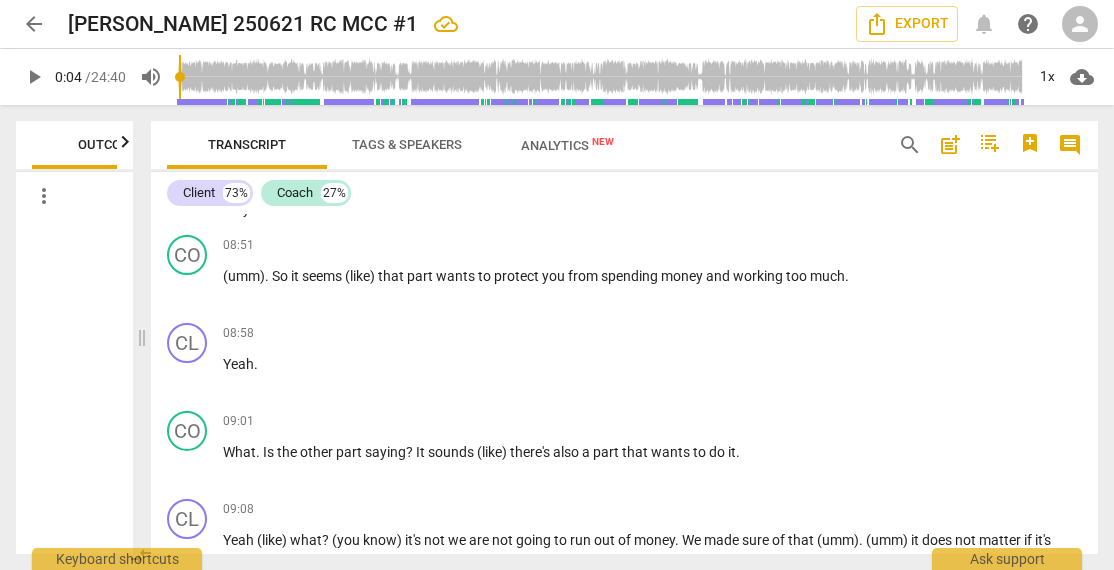 type 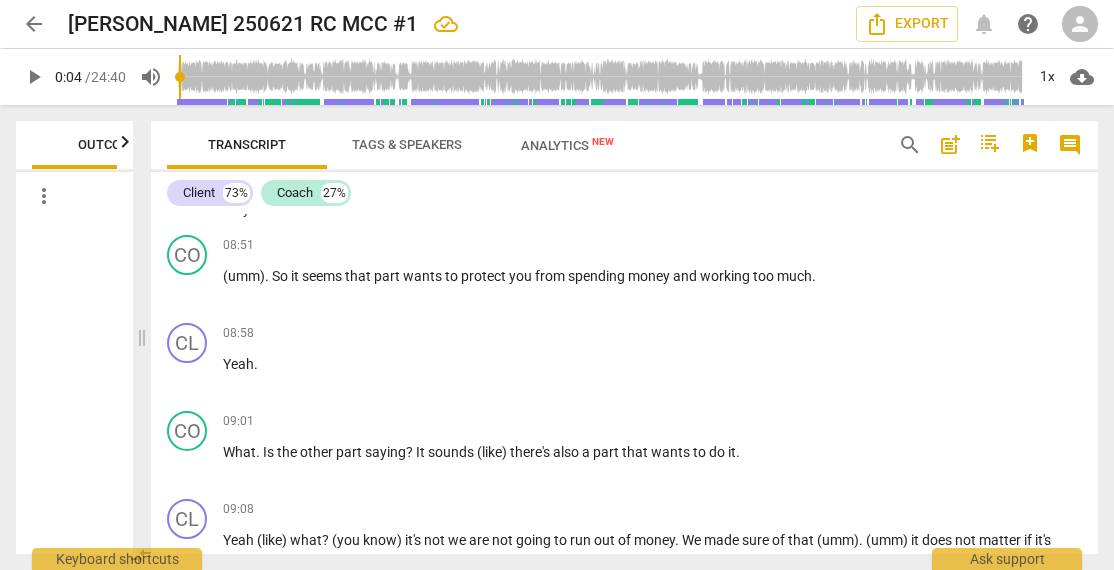type 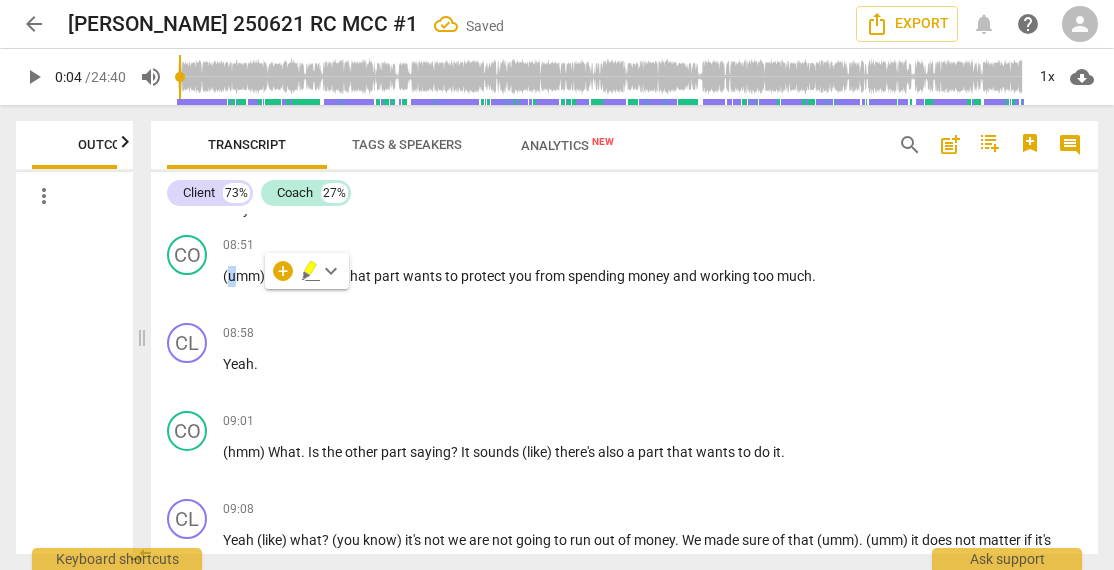type 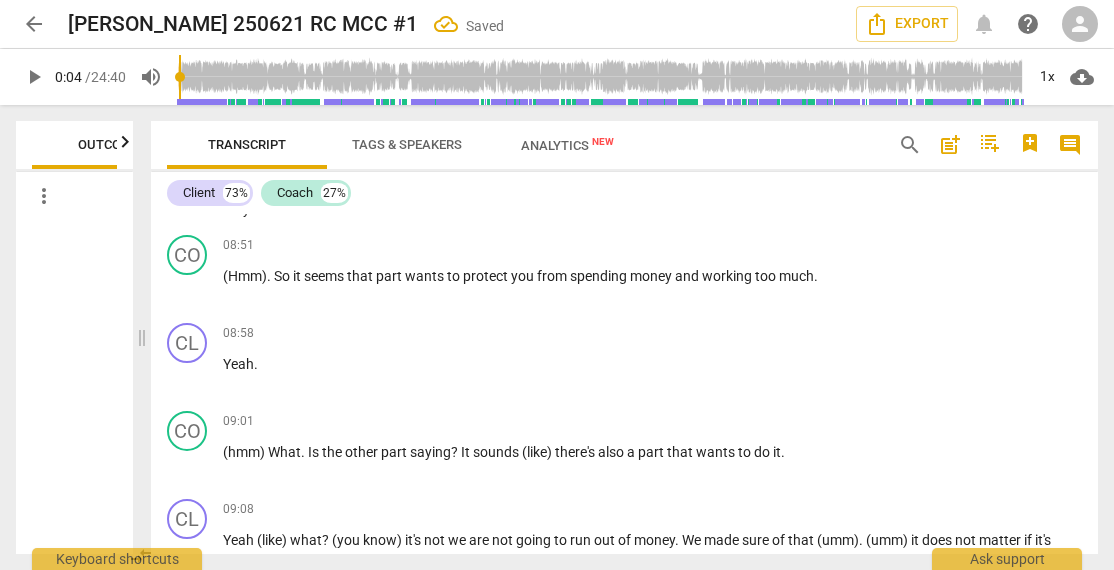 scroll, scrollTop: 2828, scrollLeft: 0, axis: vertical 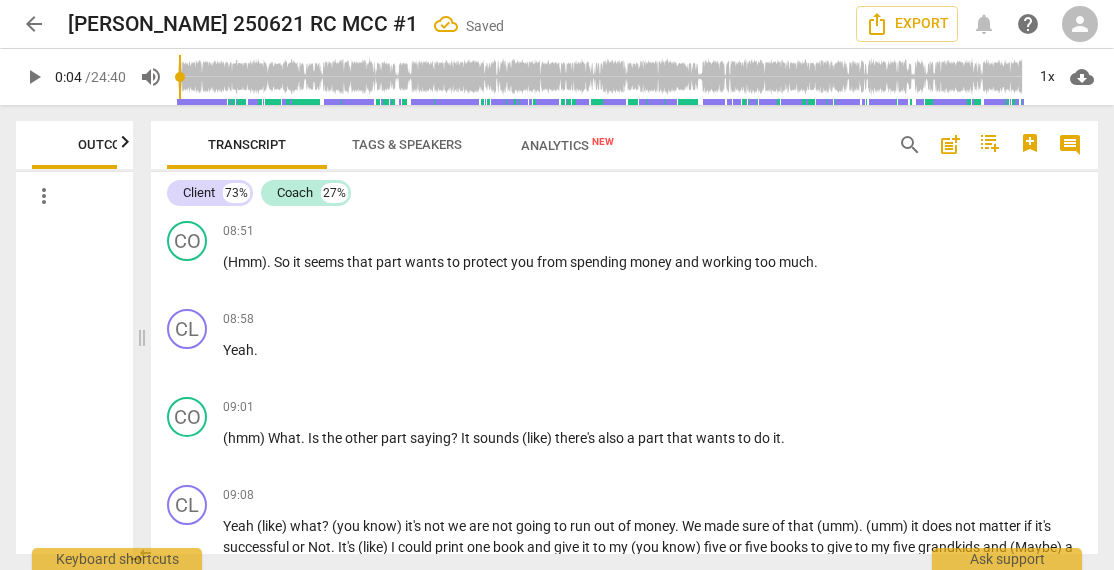 type 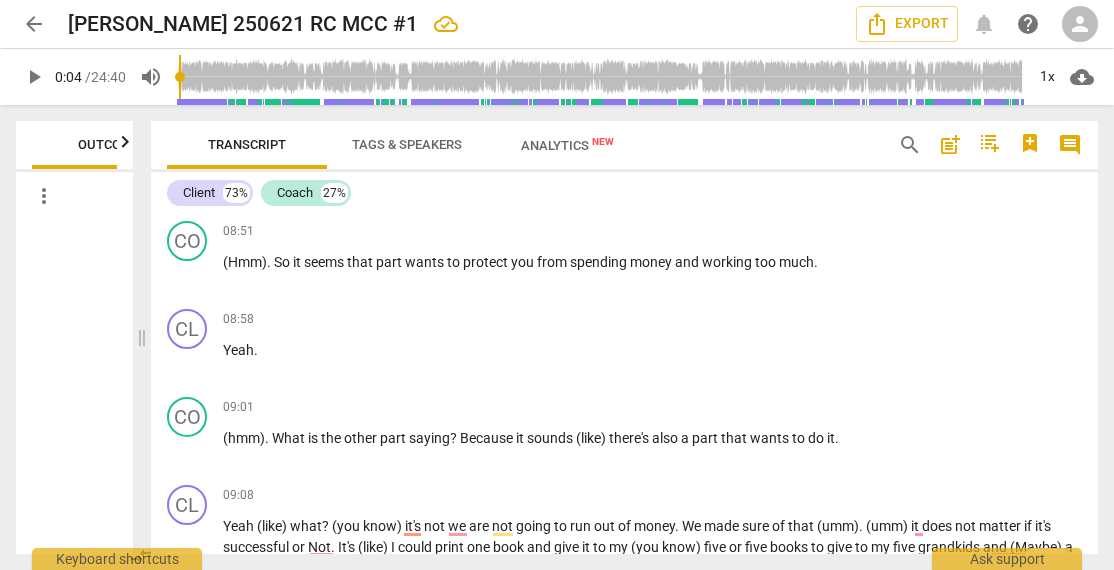 scroll, scrollTop: 2870, scrollLeft: 0, axis: vertical 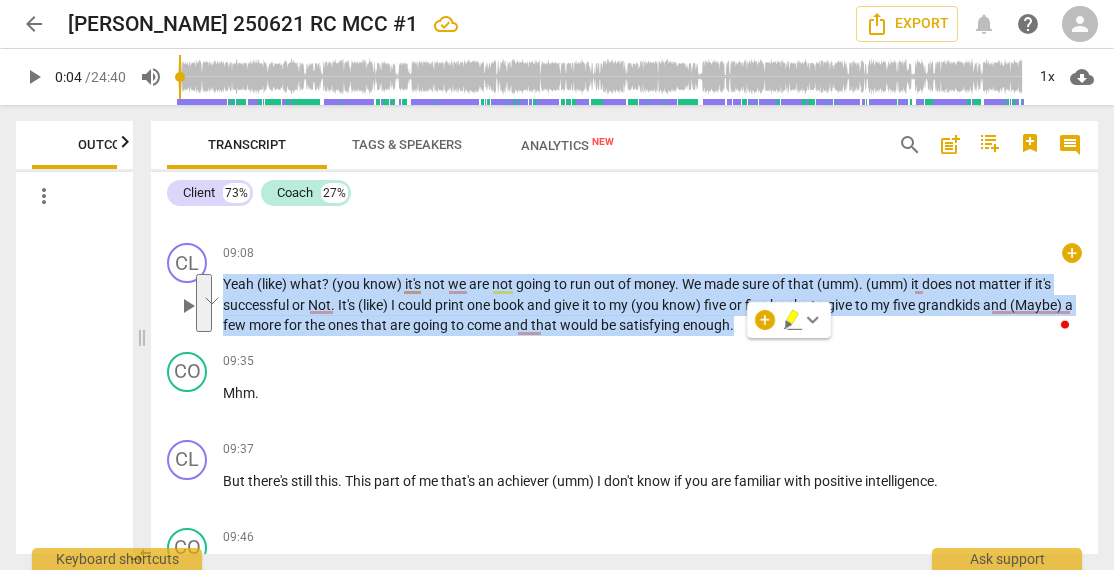 click on "we" at bounding box center [458, 284] 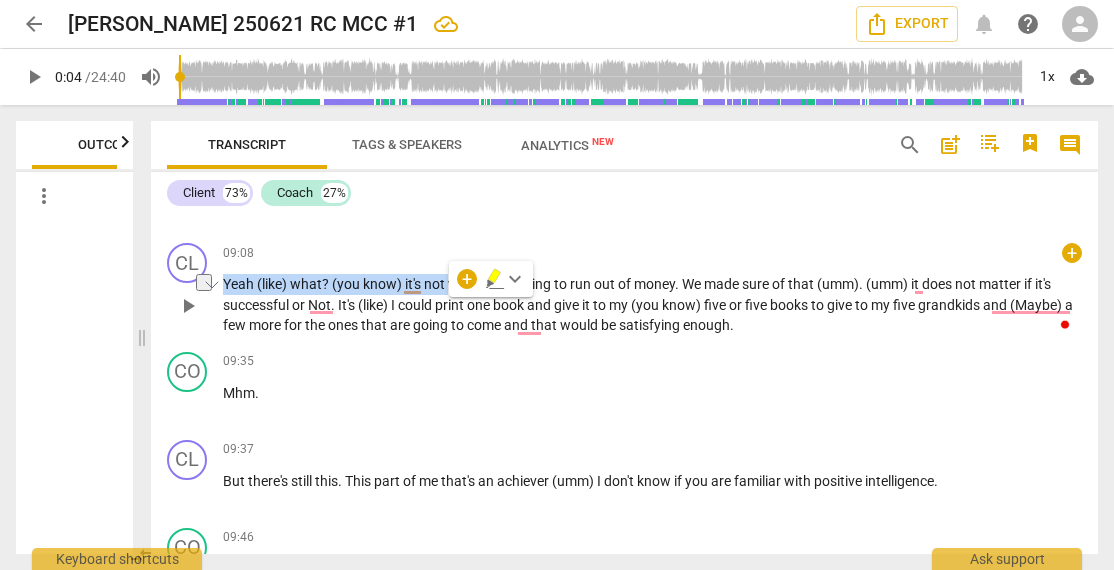 type 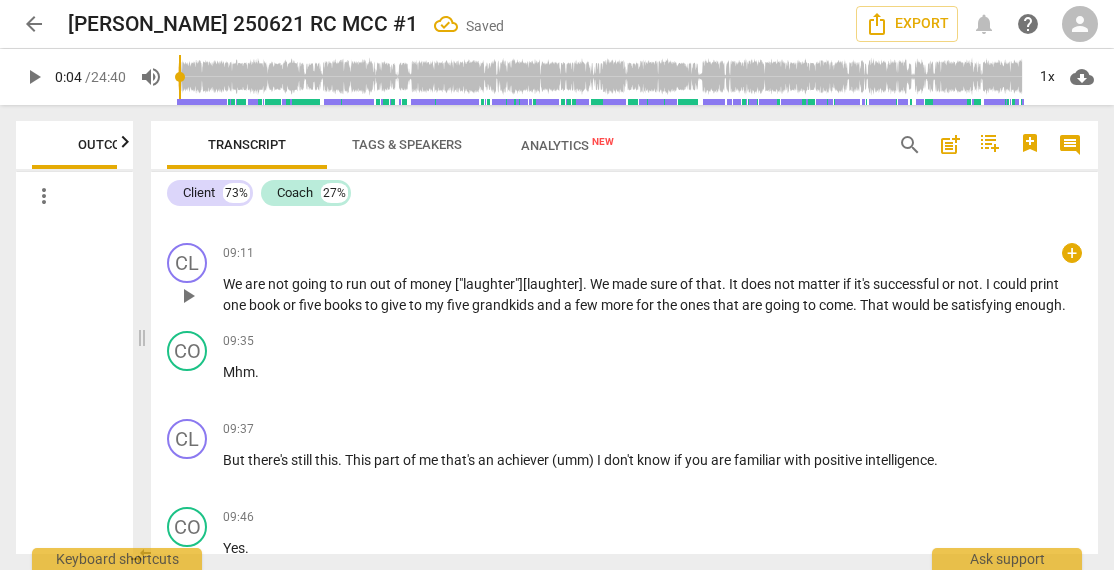 click on "We" at bounding box center (601, 284) 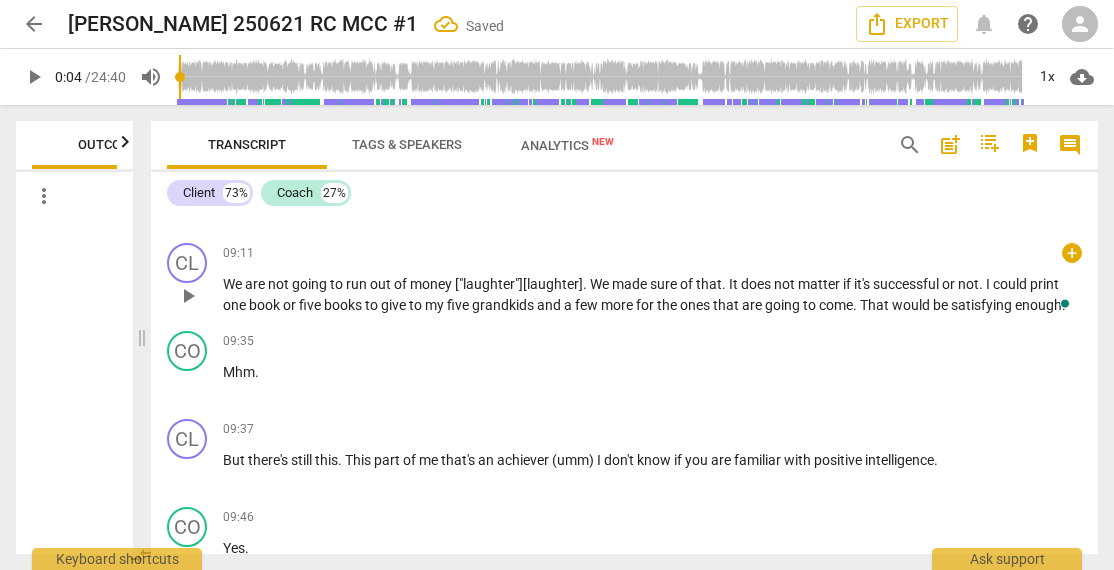 click on "We" at bounding box center (601, 284) 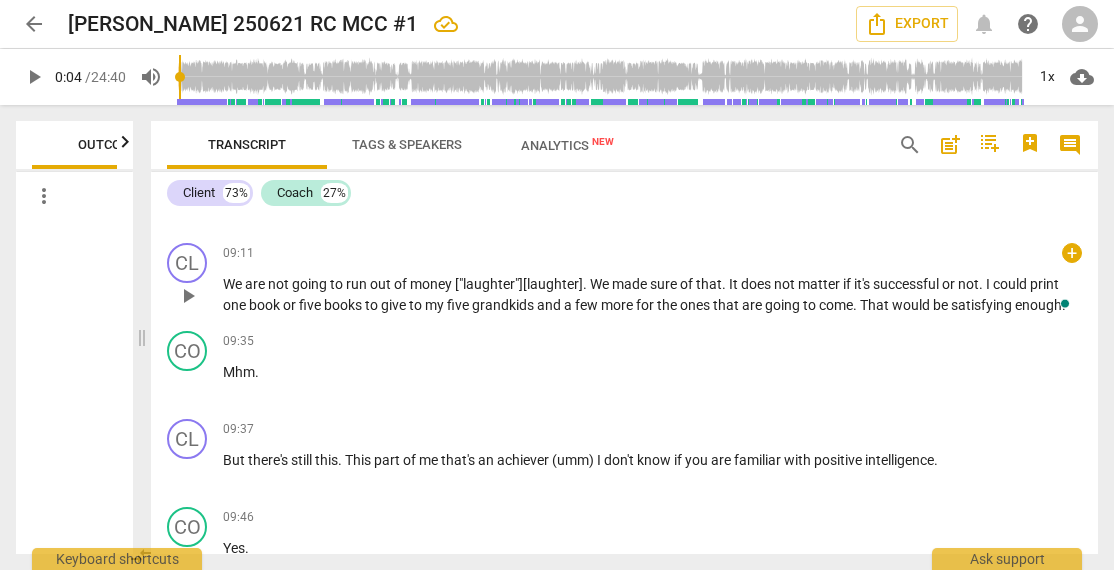 click on "We" at bounding box center (601, 284) 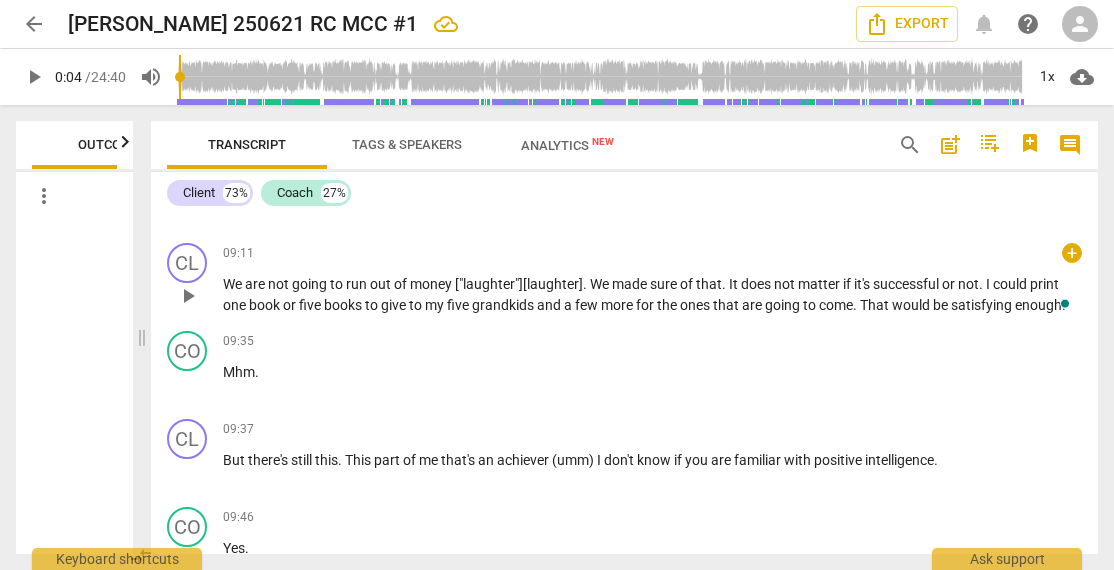 type 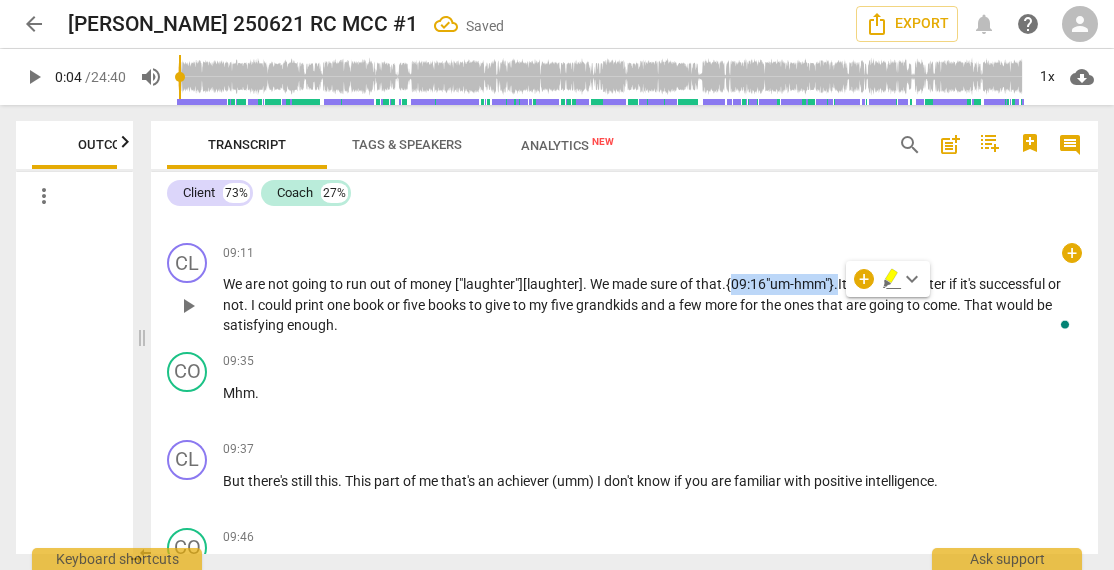copy on "{09:16"um-hmm"}" 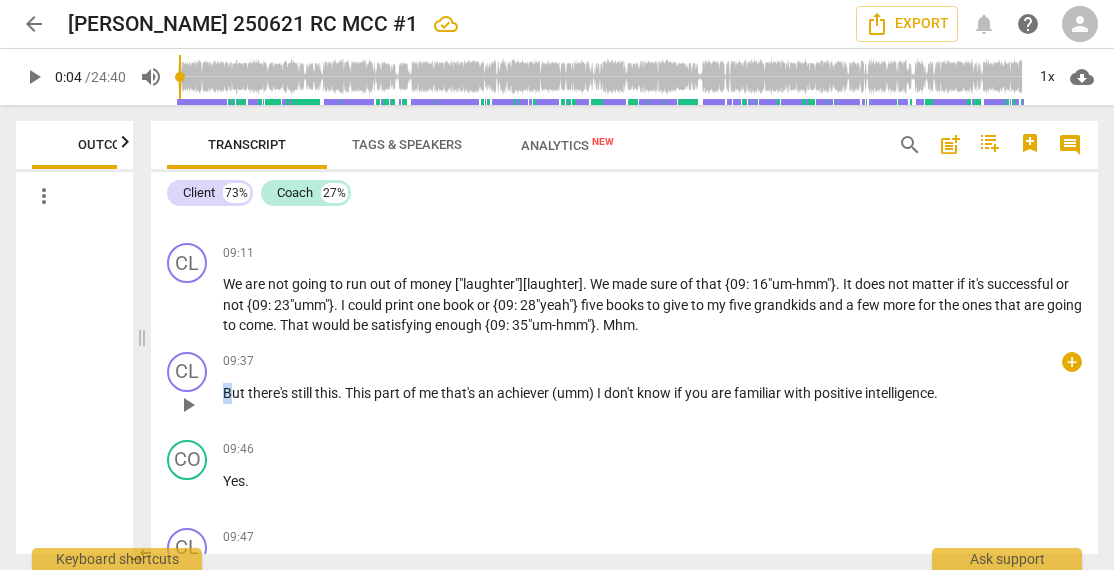 click on "But" at bounding box center [235, 393] 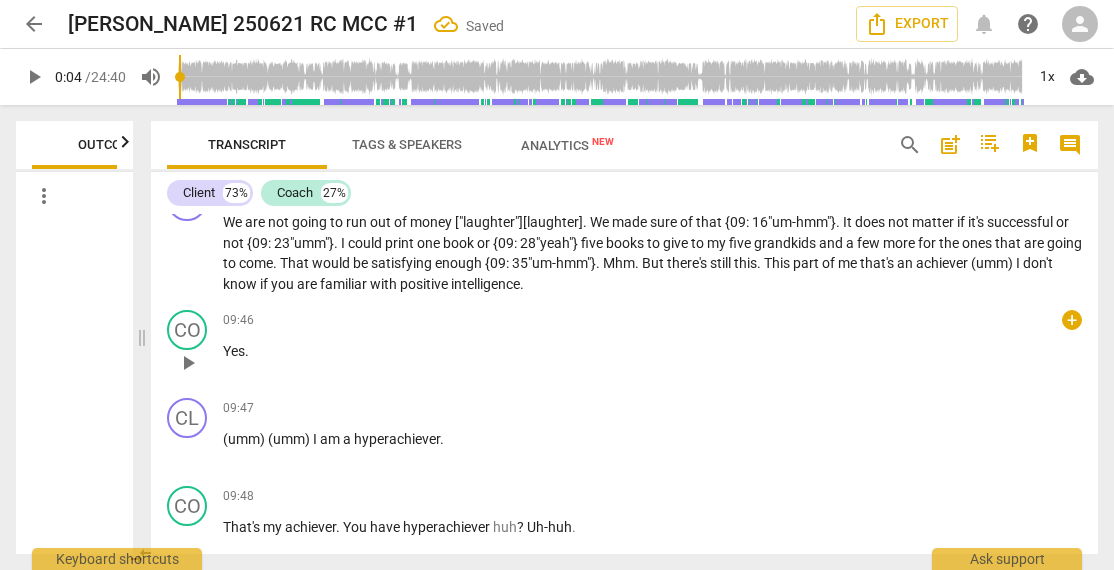 scroll, scrollTop: 3136, scrollLeft: 0, axis: vertical 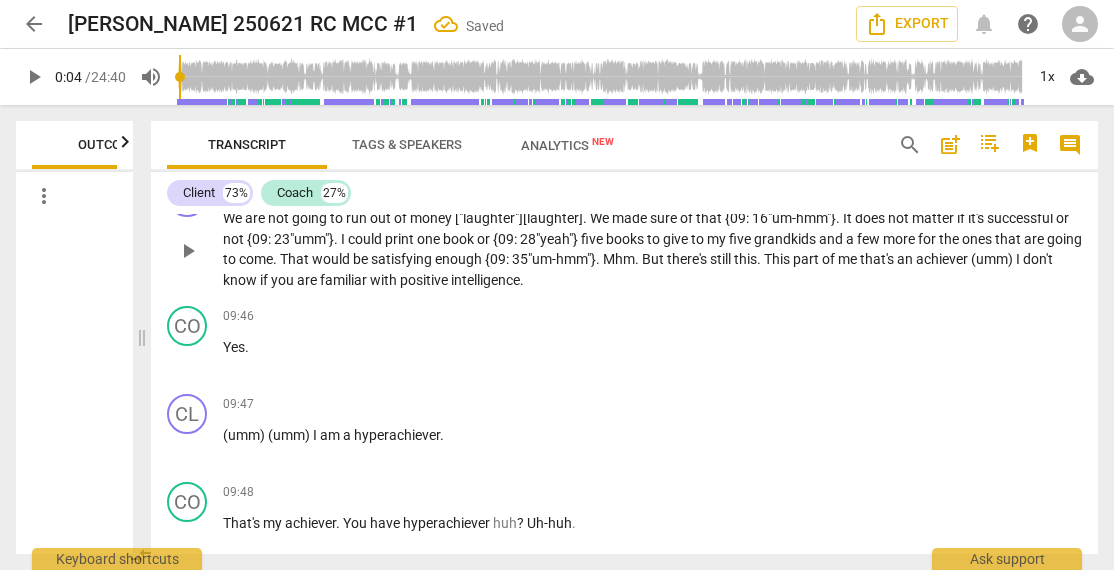 click on "But" at bounding box center (654, 259) 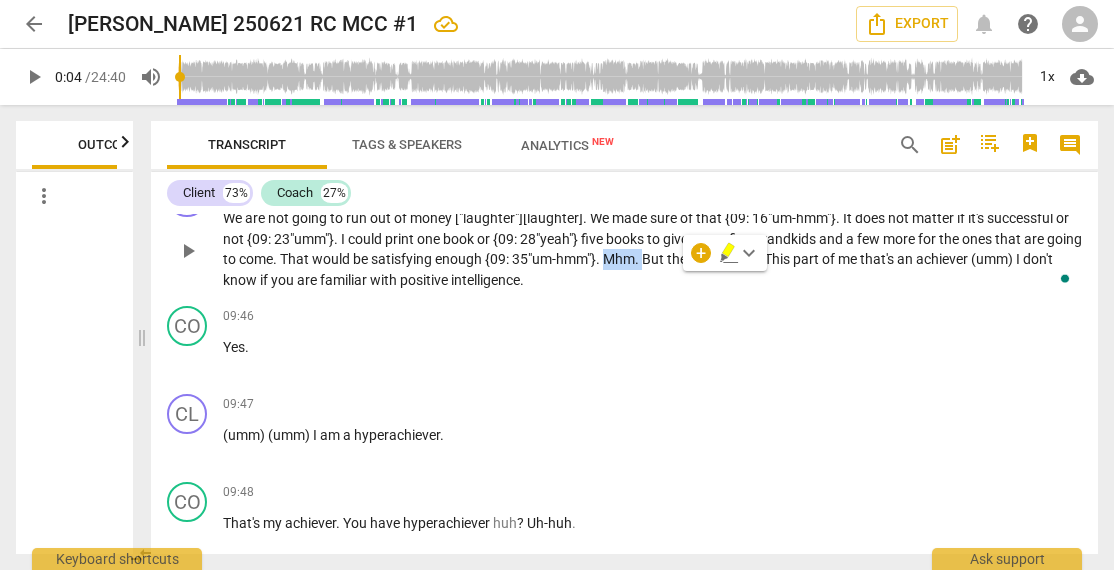 type 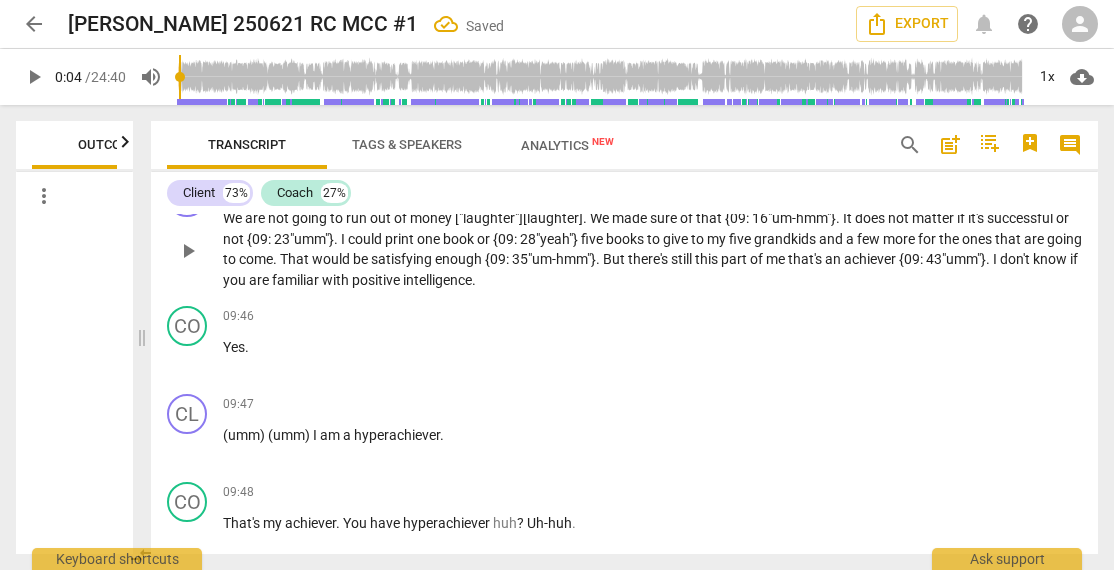 type 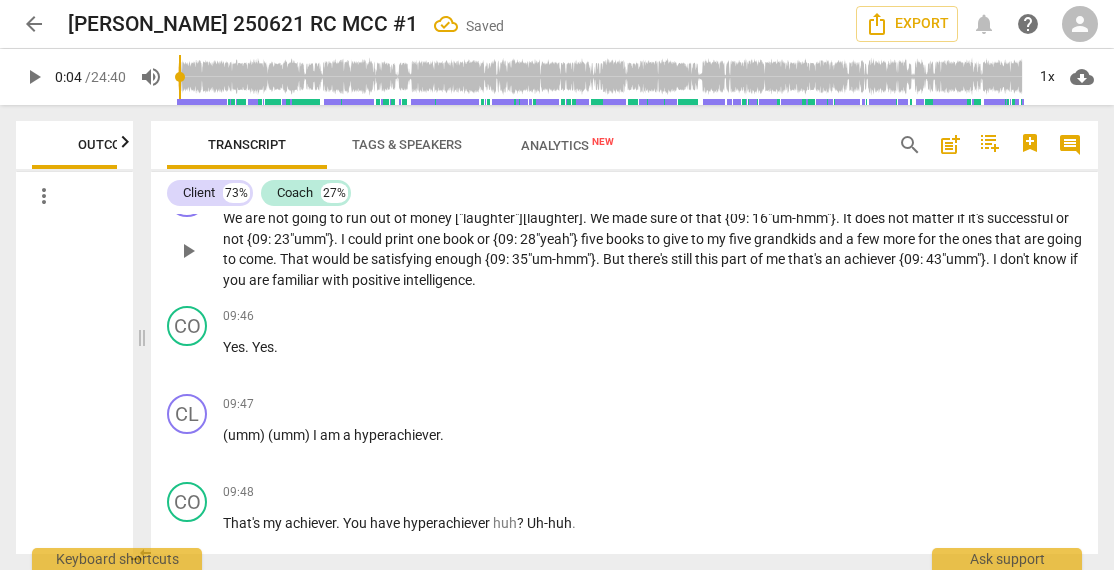 type 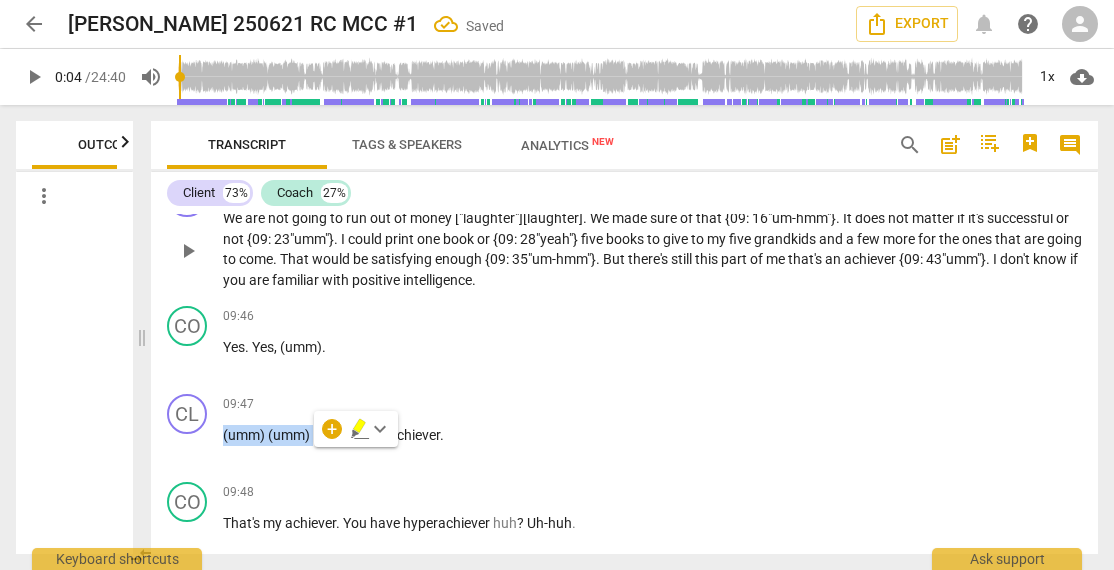 type 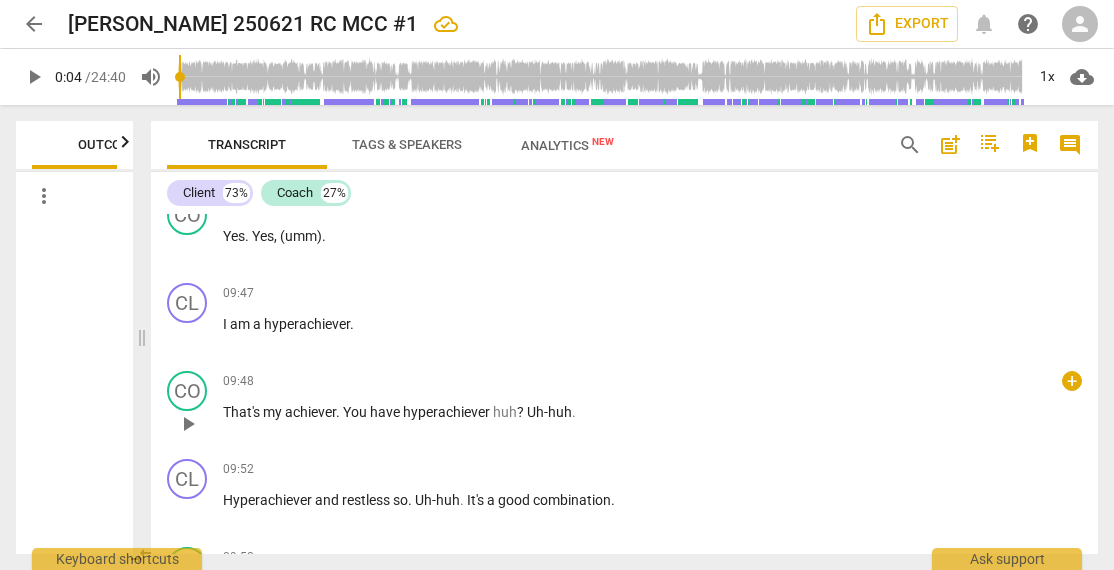 scroll, scrollTop: 3270, scrollLeft: 0, axis: vertical 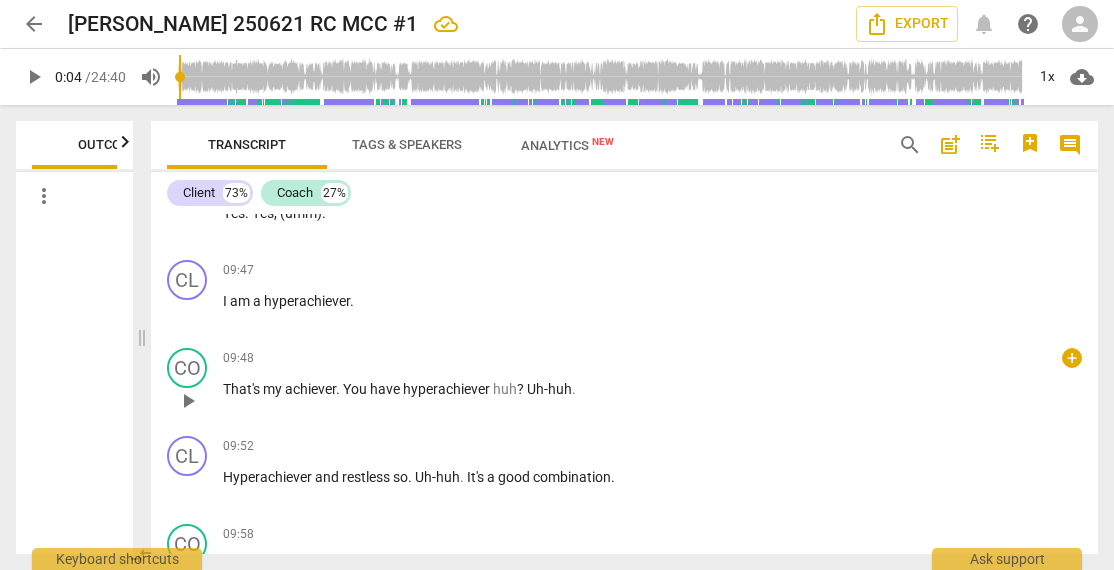 click on "That's" at bounding box center (243, 389) 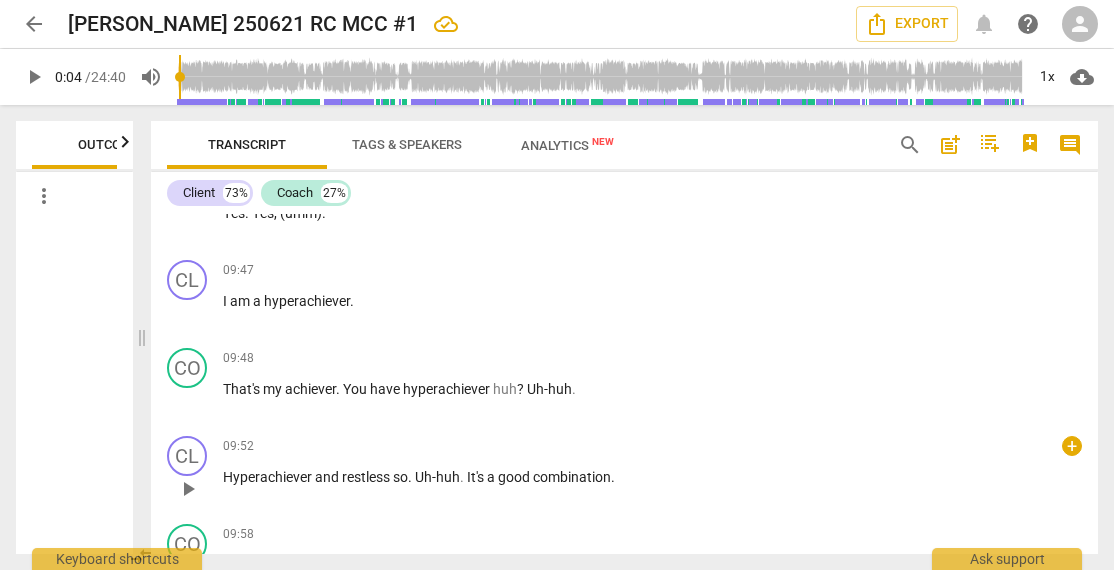 type 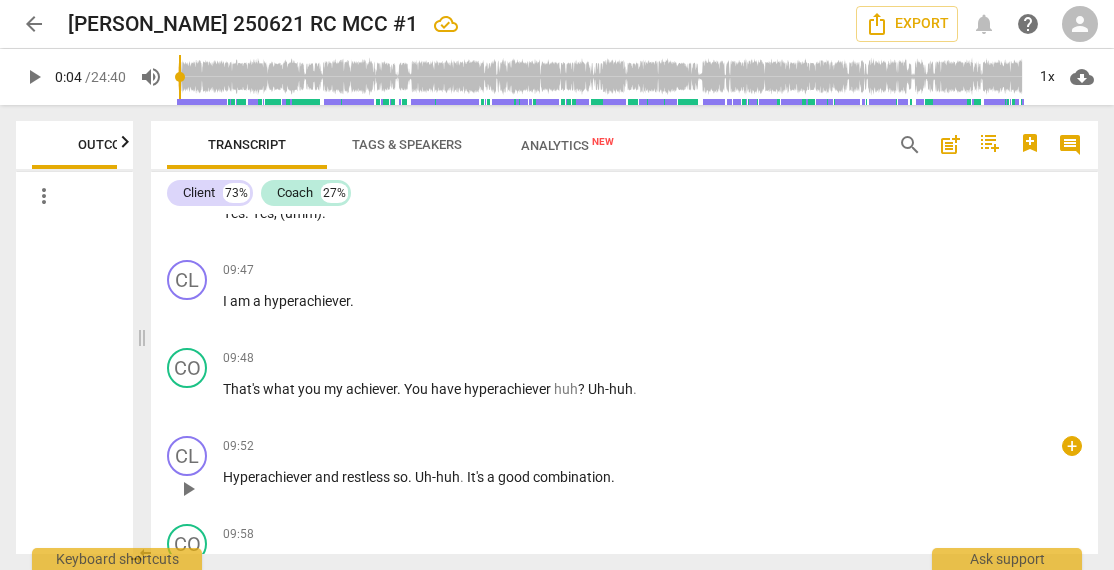 type 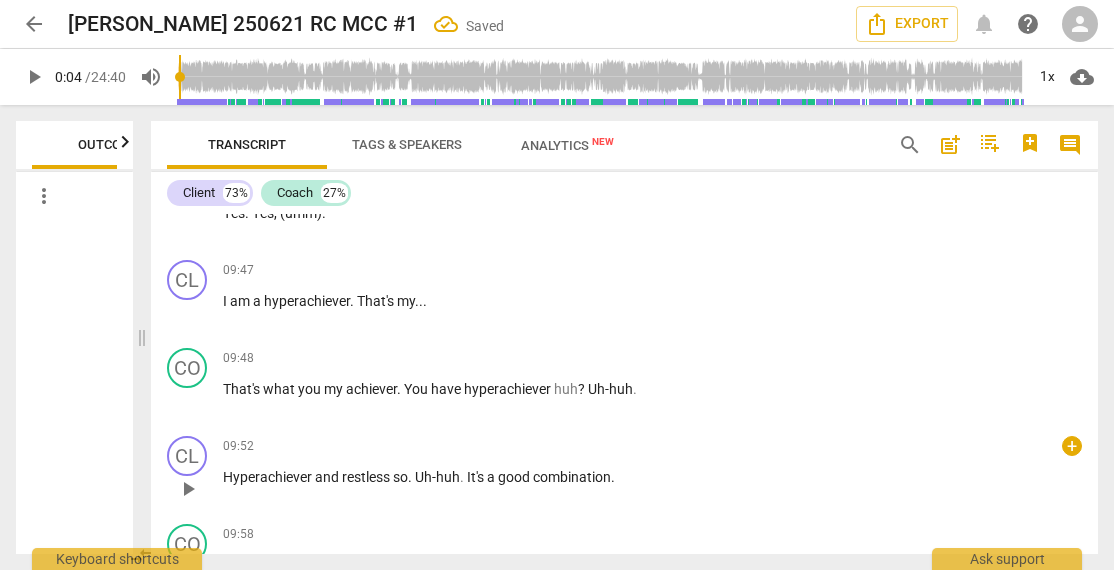type 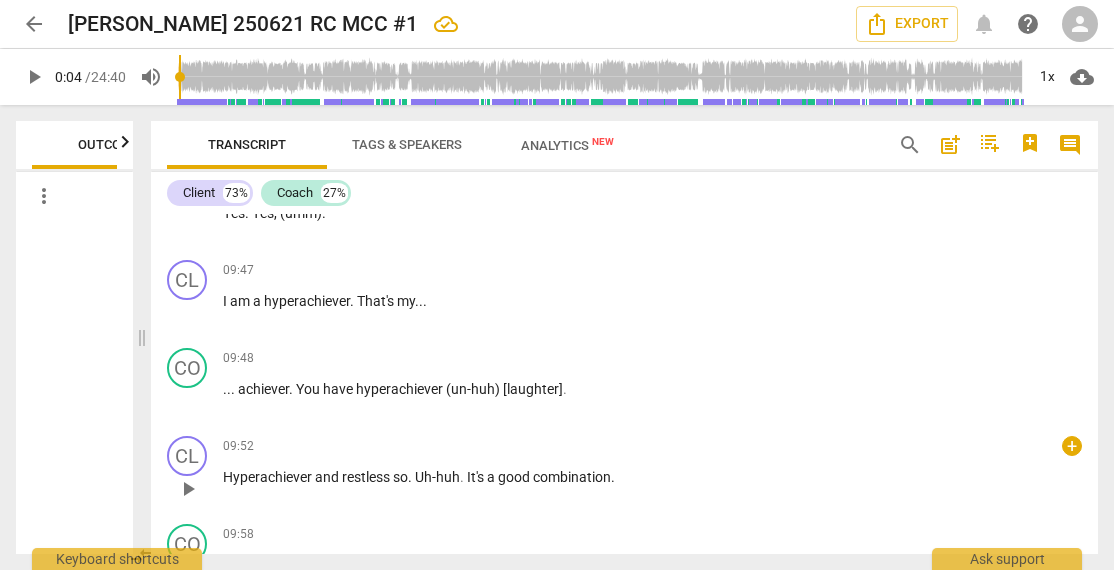 type 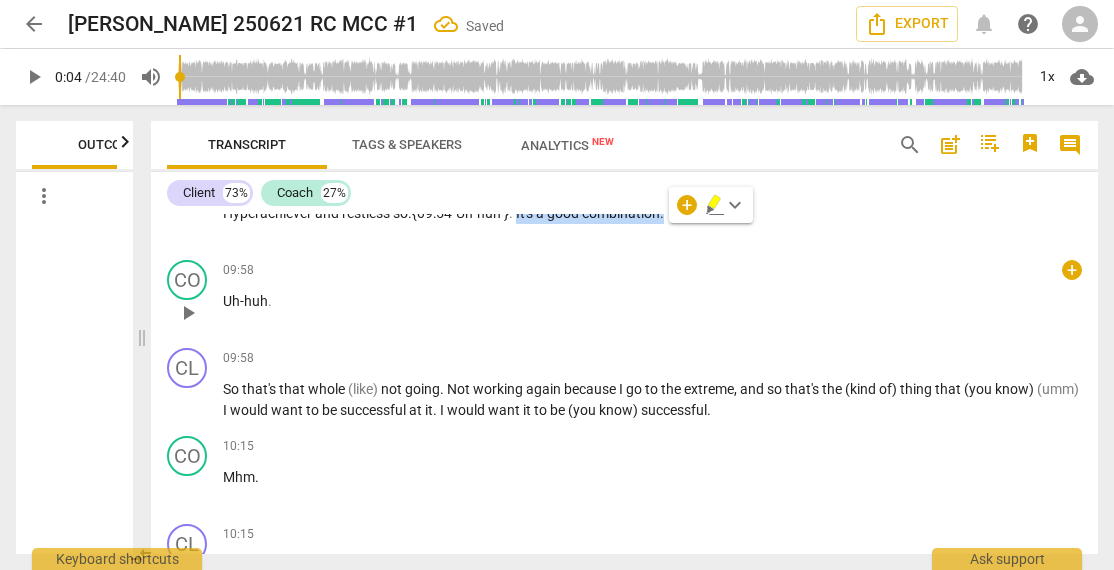 scroll, scrollTop: 3536, scrollLeft: 0, axis: vertical 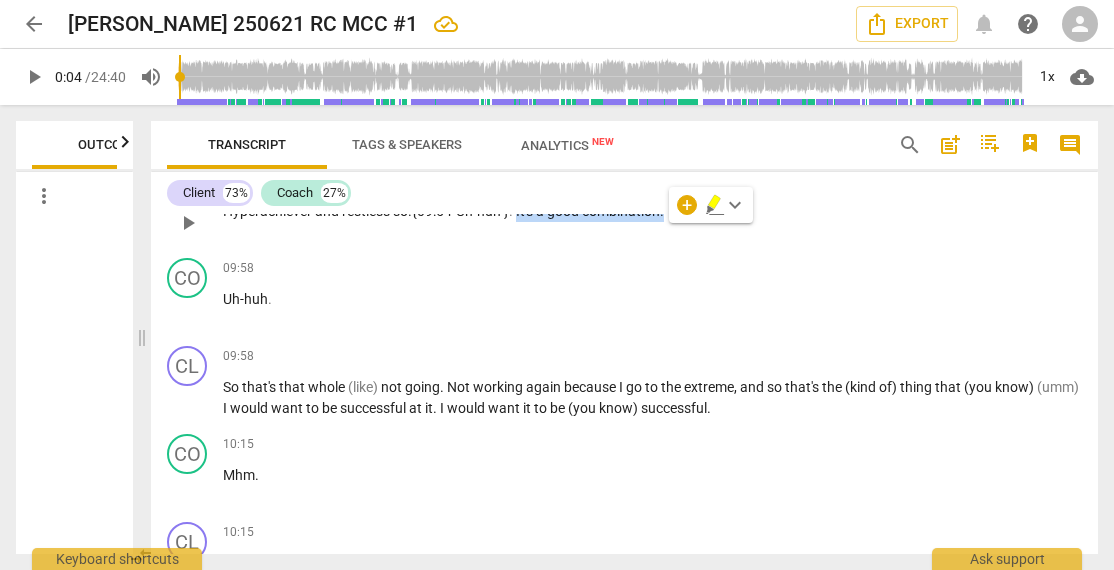 click on "It's" at bounding box center [526, 211] 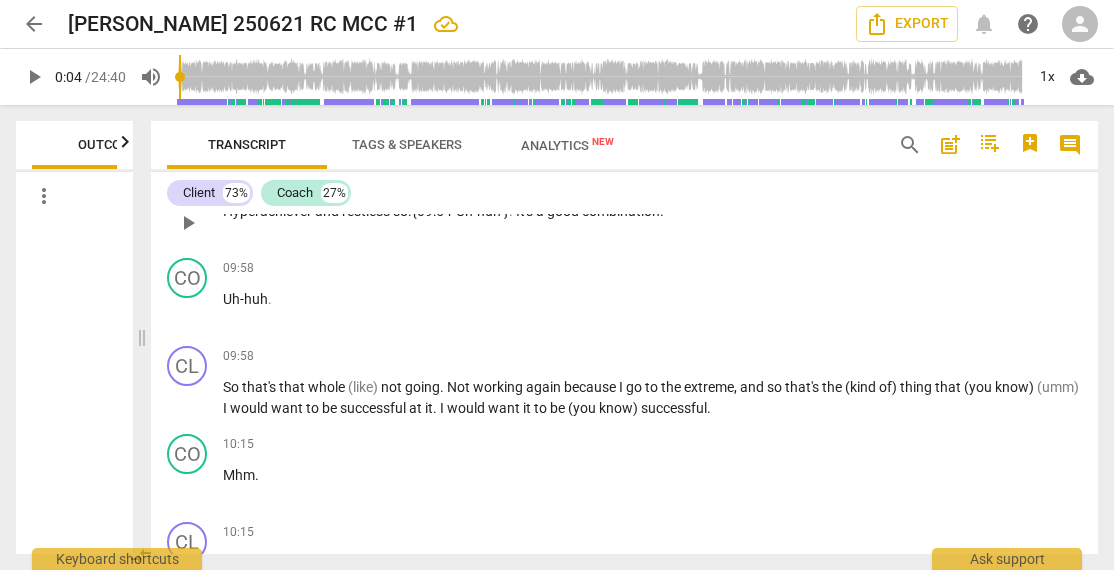 click on "It's" at bounding box center (526, 211) 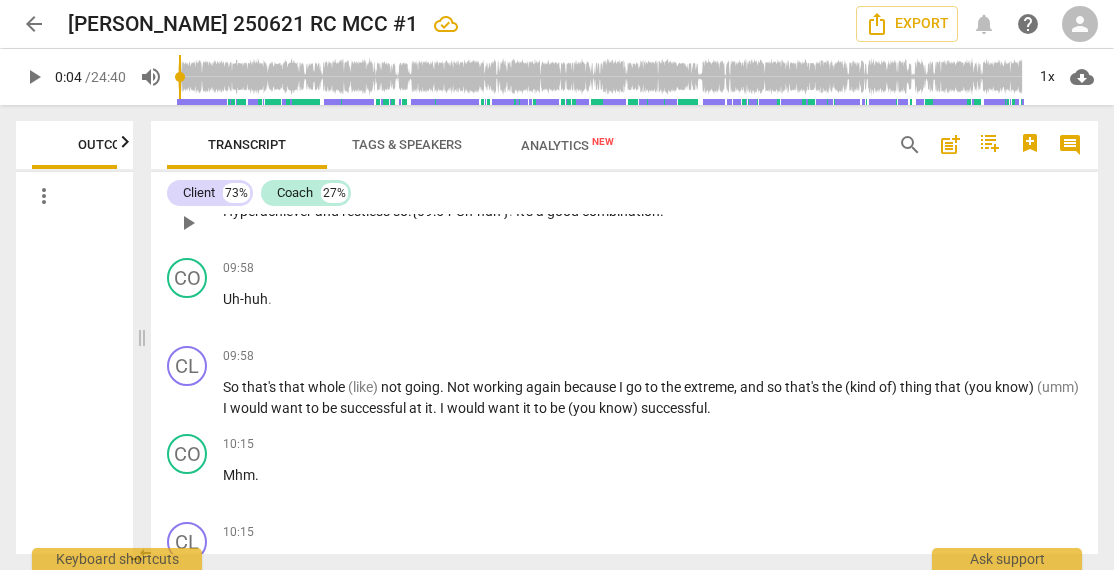 click on "Hyperachiever   and   restless   so .  {09:54" Uh-huh"} .   It's   a   good   combination ." at bounding box center (652, 211) 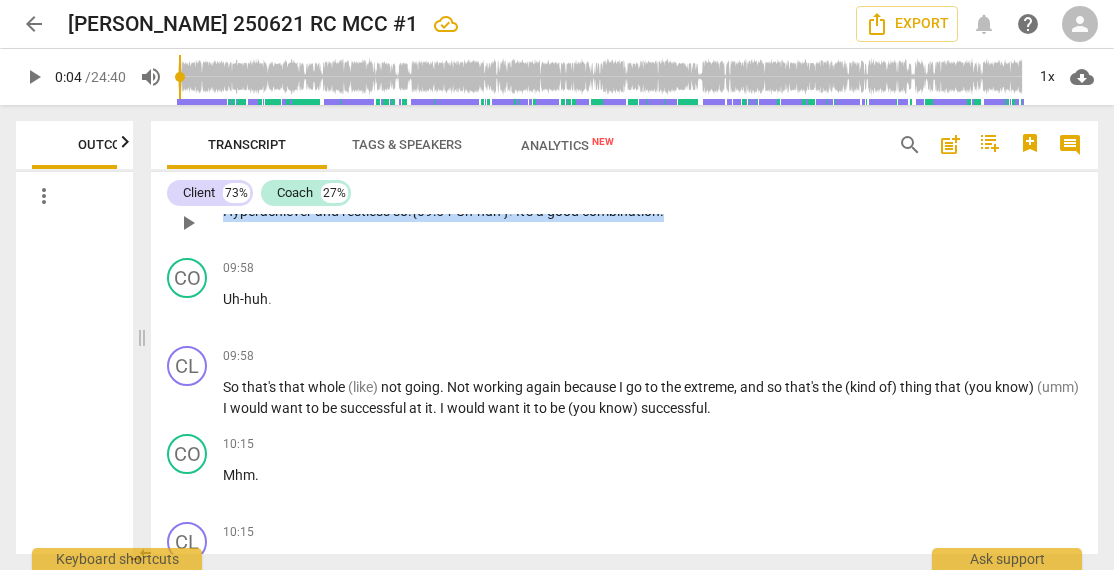 click on "Hyperachiever   and   restless   so .  {09:54" Uh-huh"} .   It's   a   good   combination ." at bounding box center [652, 211] 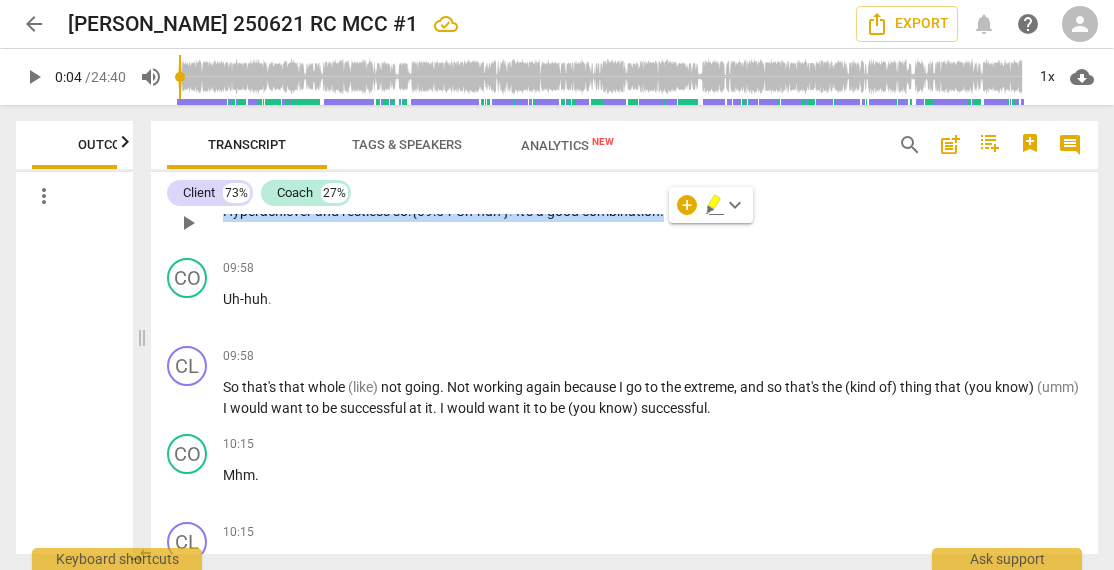 click on "Hyperachiever   and   restless   so .  {09:54" Uh-huh"} .   It's   a   good   combination ." at bounding box center (652, 211) 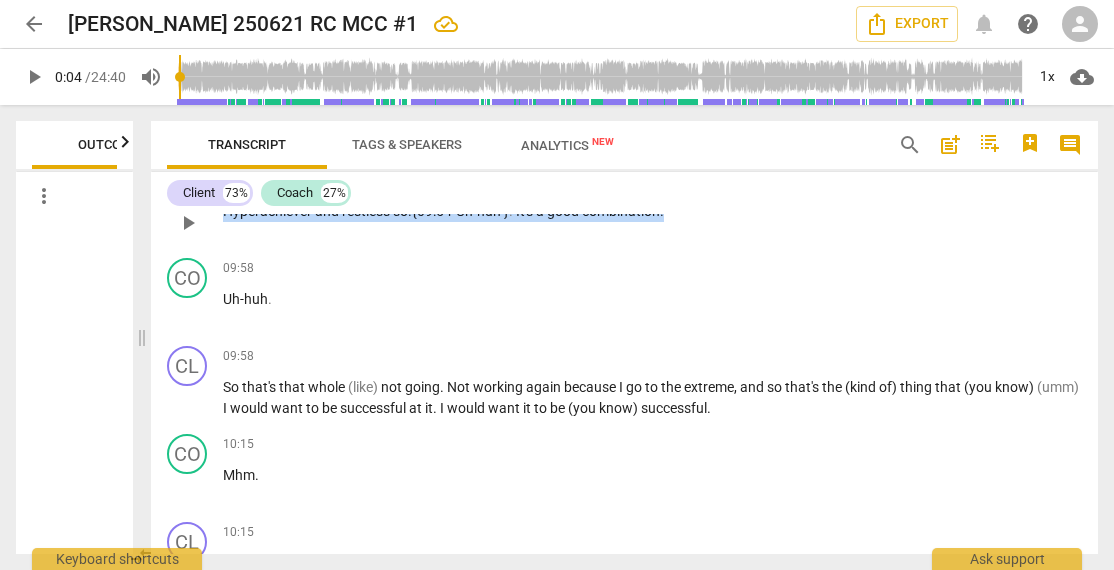 click on "Hyperachiever   and   restless   so .  {09:54" Uh-huh"} .   It's   a   good   combination ." at bounding box center [652, 211] 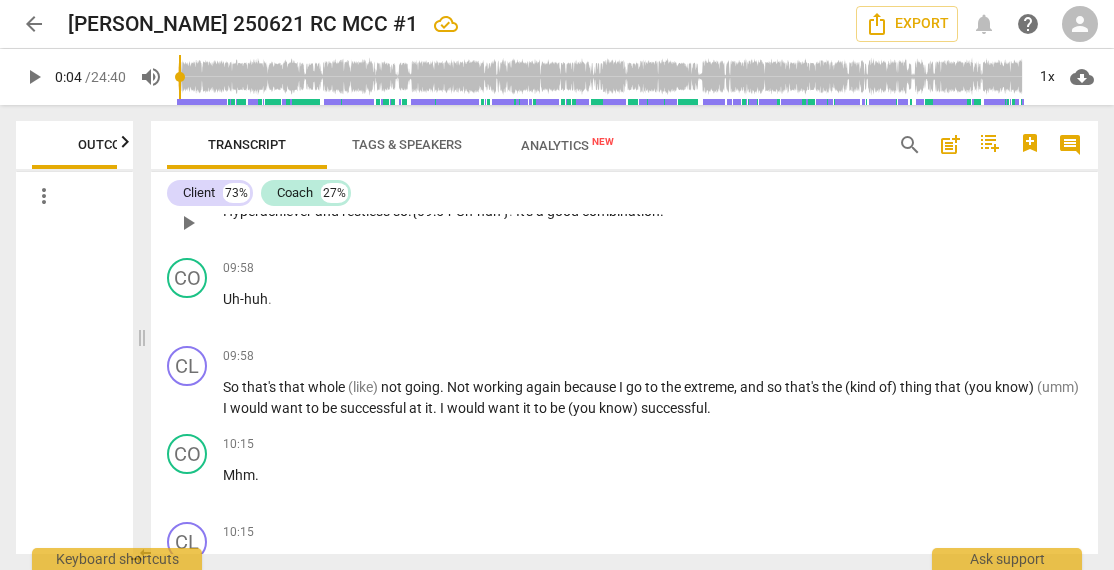 click on "Hyperachiever   and   restless   so .  {09:54" Uh-huh"} .   It's   a   good   combination ." at bounding box center (652, 211) 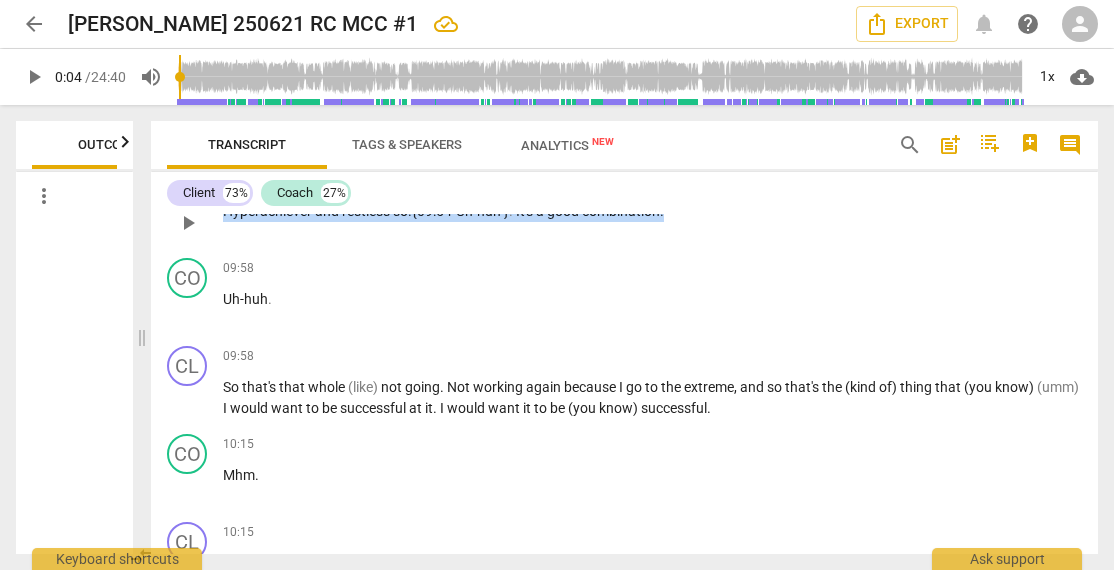 click on "Hyperachiever   and   restless   so .  {09:54" Uh-huh"} .   It's   a   good   combination ." at bounding box center [652, 211] 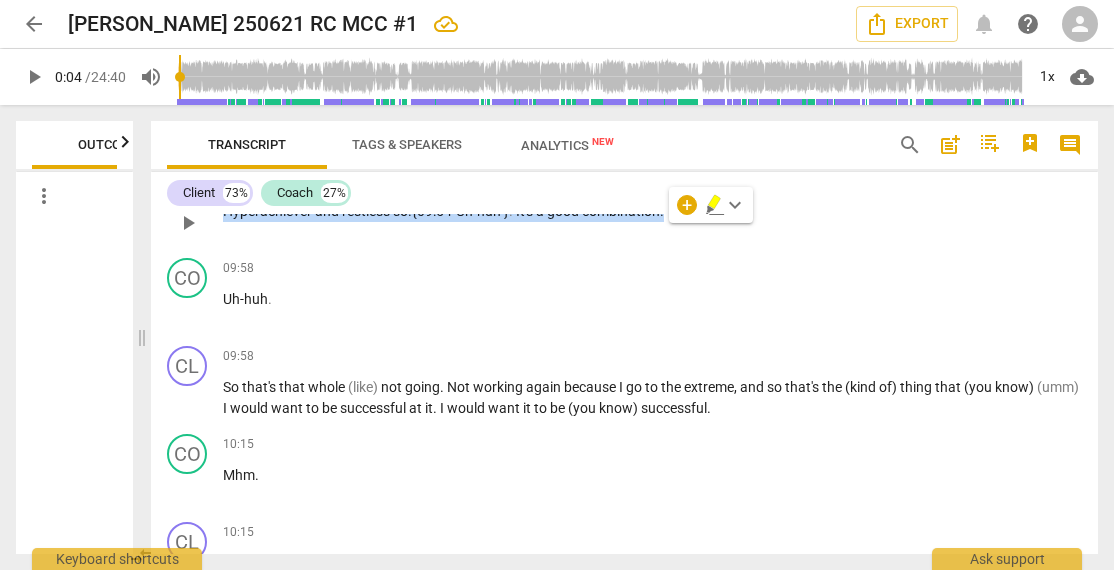 click on "Hyperachiever   and   restless   so .  {09:54" Uh-huh"} .   It's   a   good   combination ." at bounding box center (652, 211) 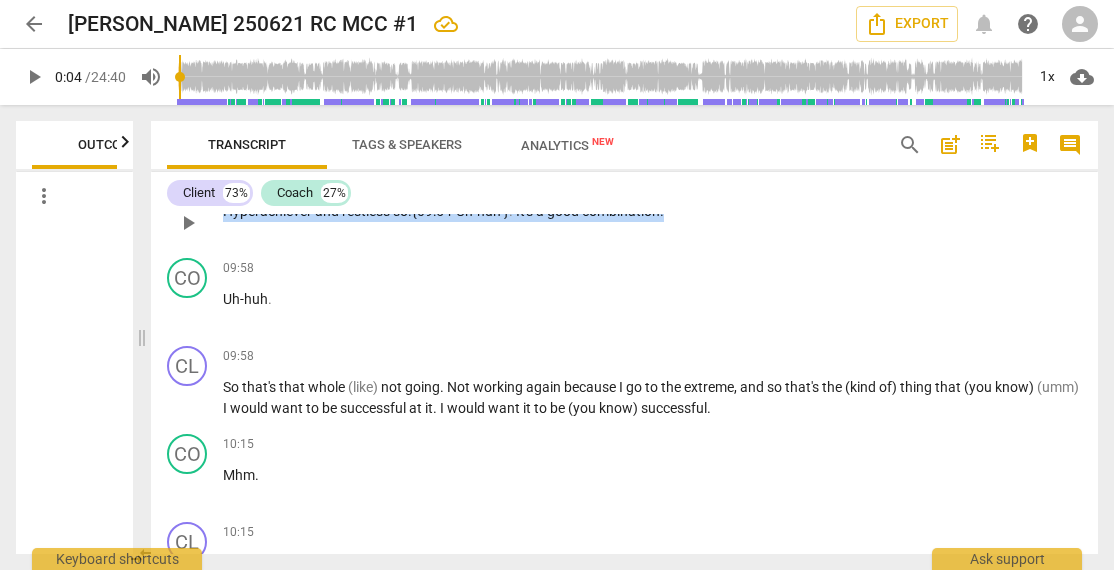 click on "combination" at bounding box center [621, 211] 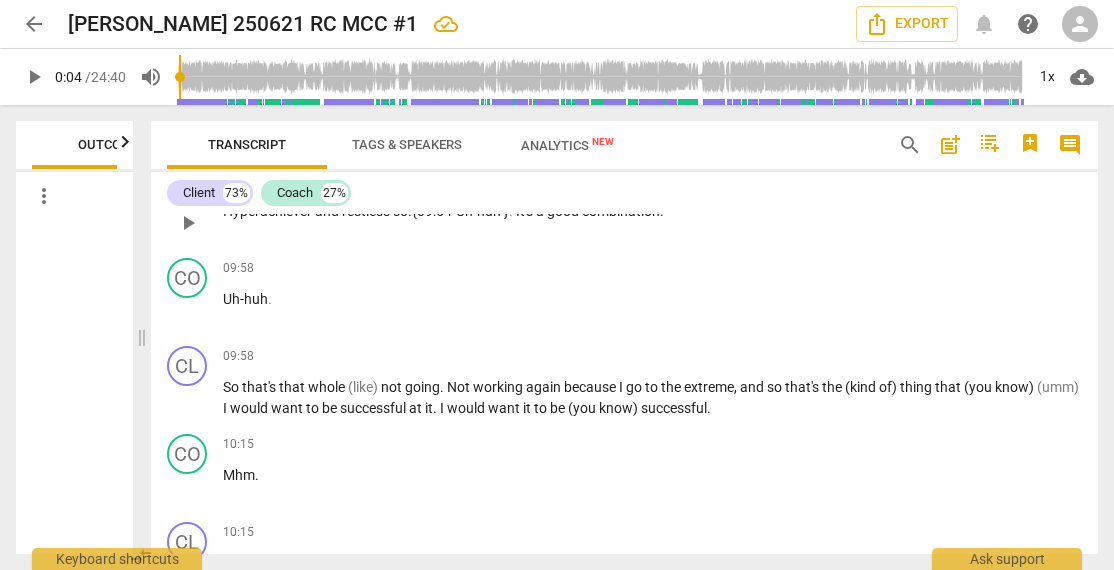 click on "good" at bounding box center [564, 211] 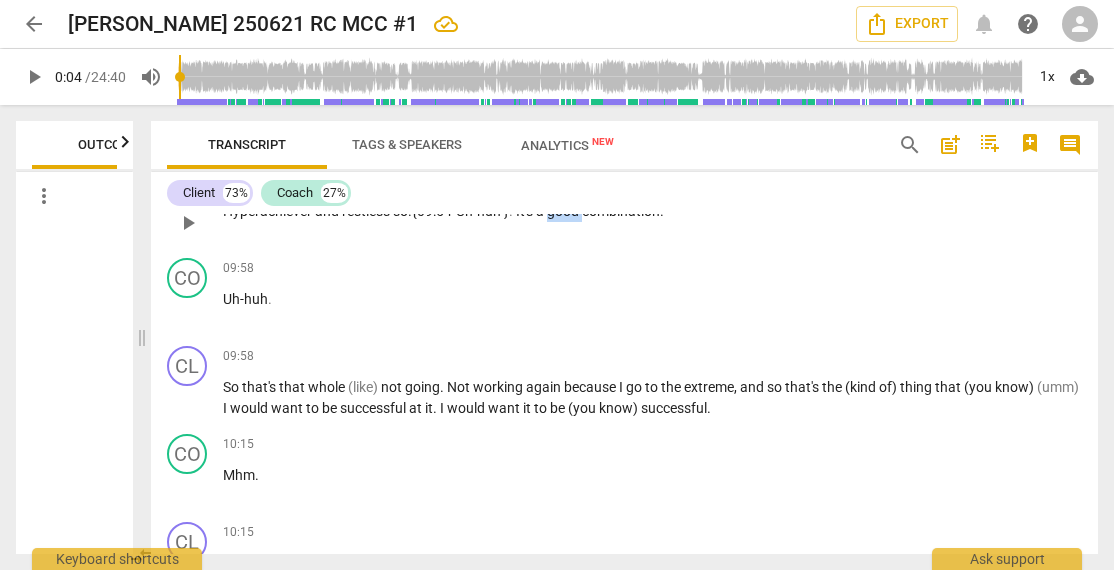 click on "good" at bounding box center [564, 211] 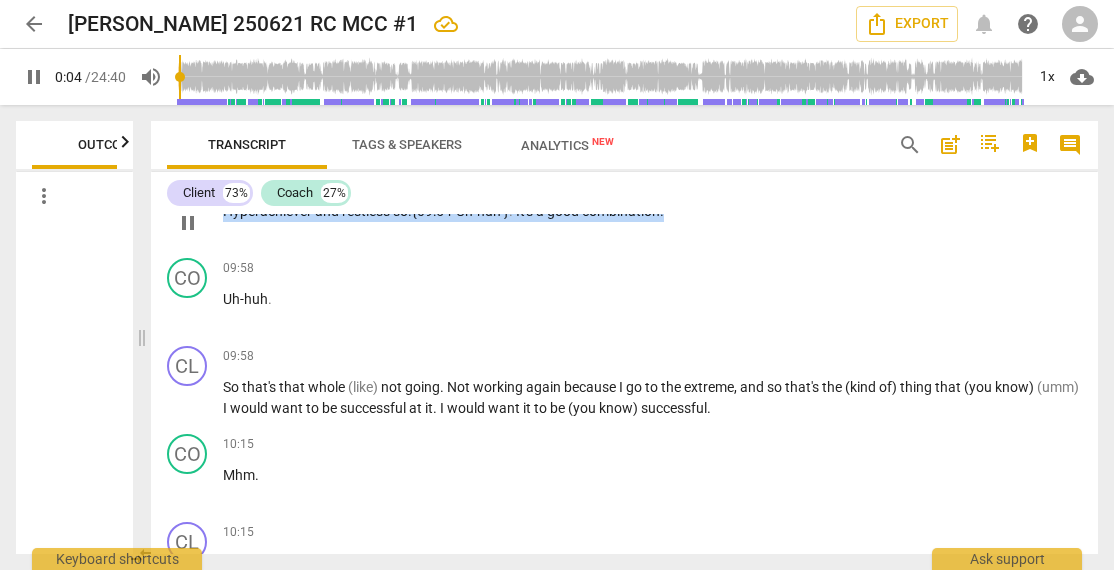 click on "good" at bounding box center (564, 211) 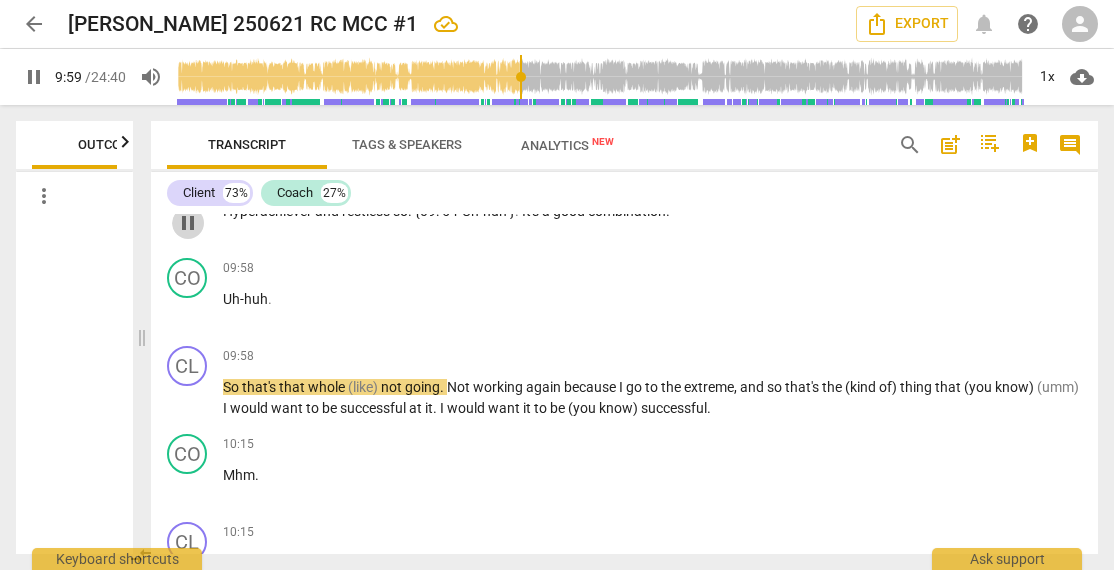 click on "pause" at bounding box center [188, 223] 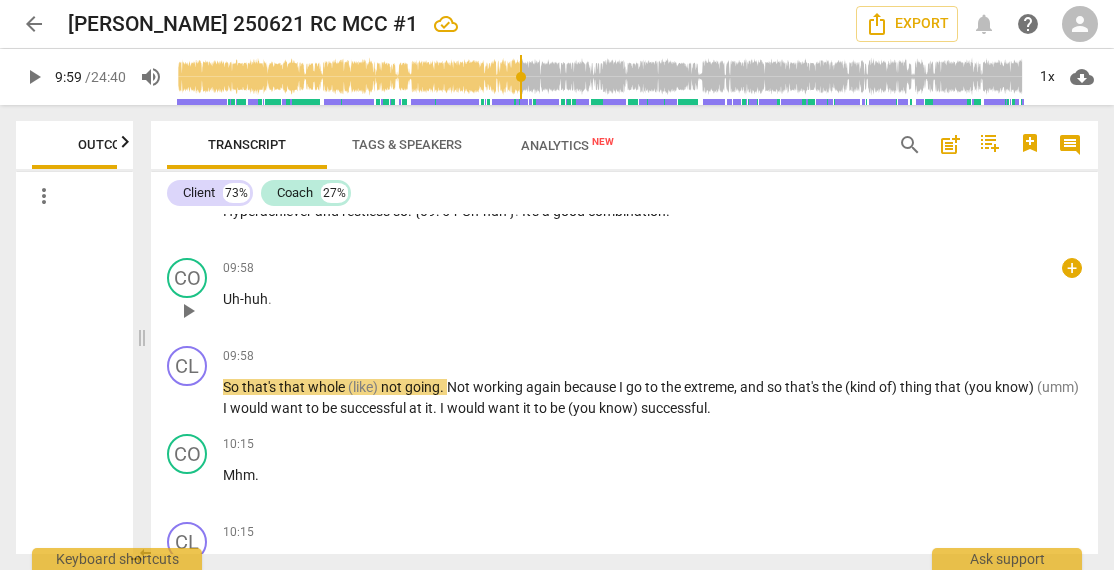click on "Uh-huh" at bounding box center (245, 299) 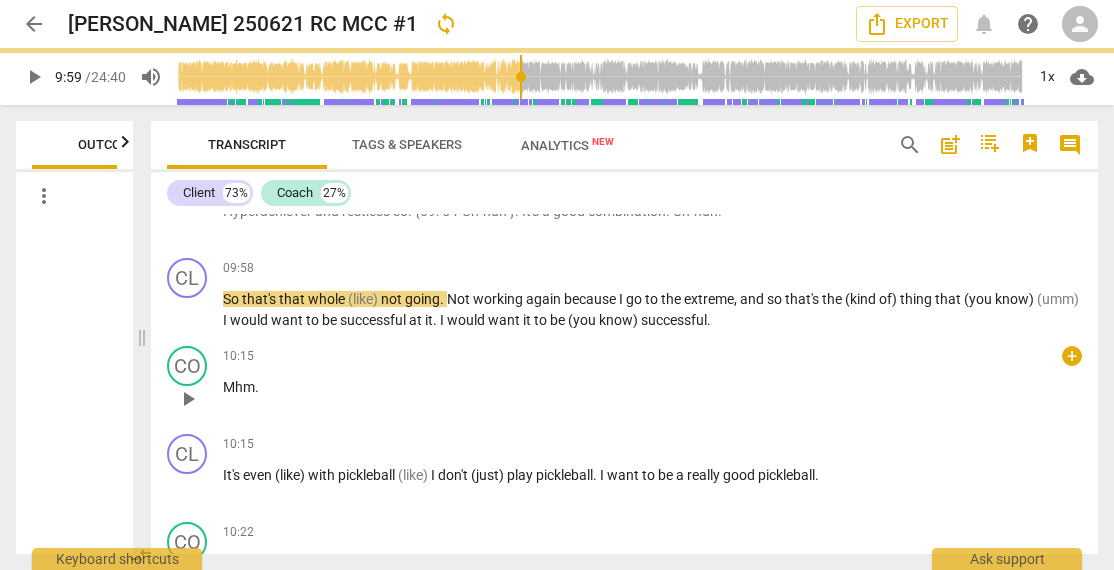 scroll, scrollTop: 3448, scrollLeft: 0, axis: vertical 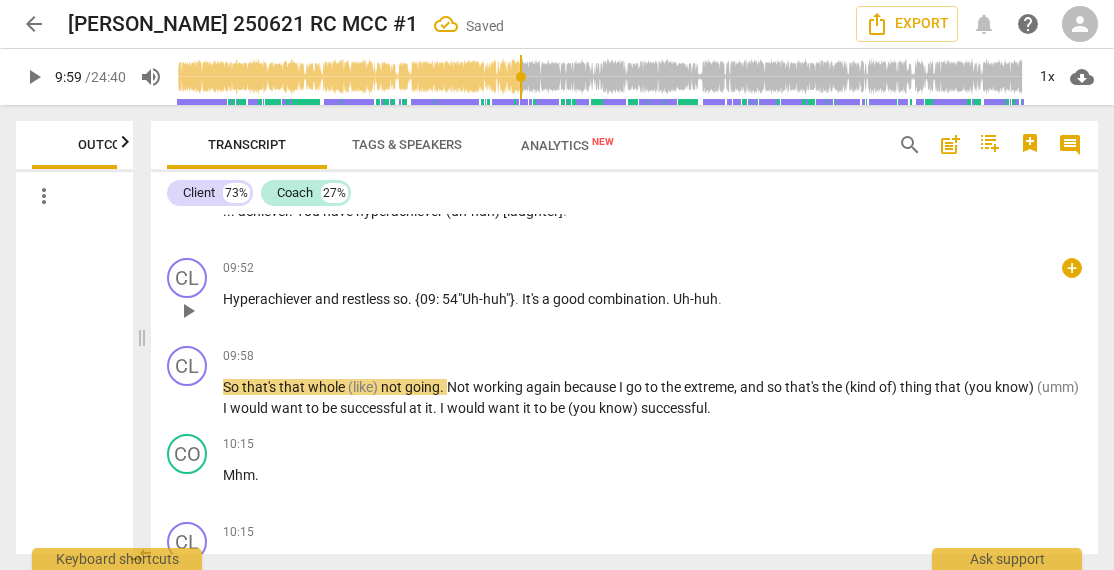 click on "Uh-huh" at bounding box center (695, 299) 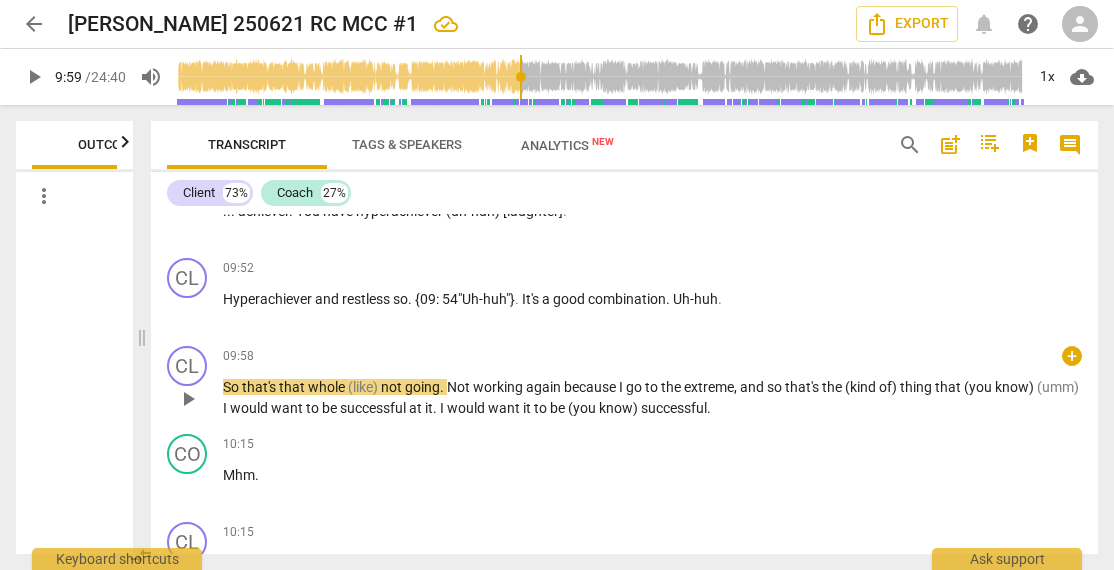 type 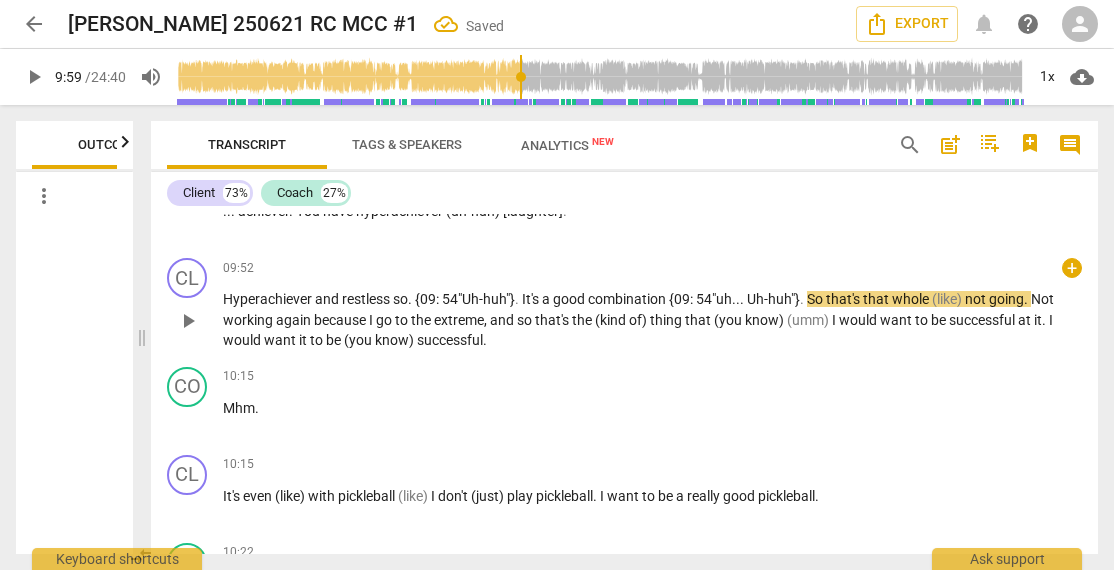 drag, startPoint x: 811, startPoint y: 323, endPoint x: 850, endPoint y: 370, distance: 61.073727 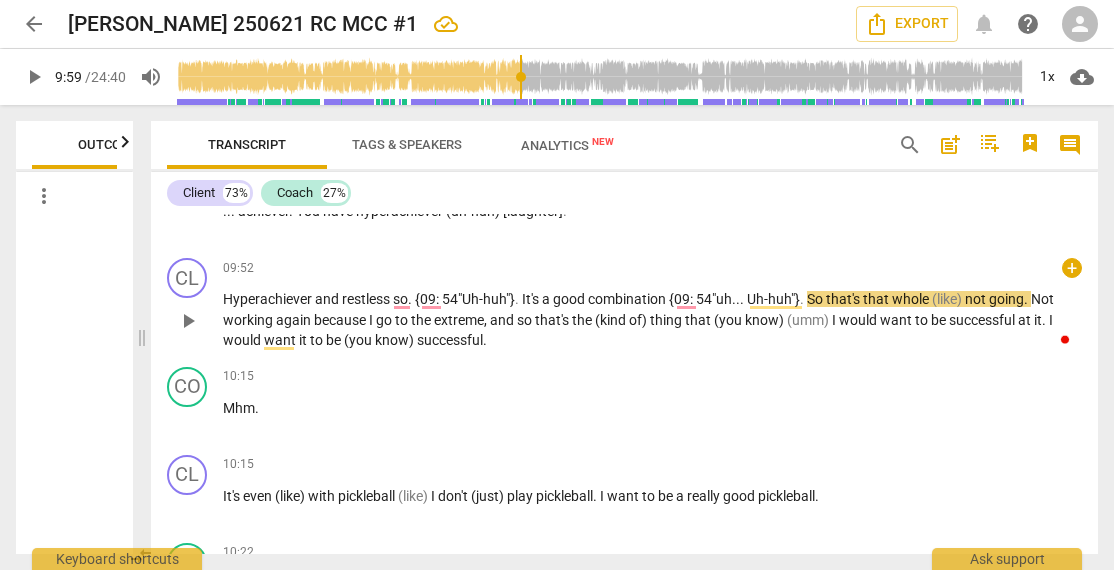type 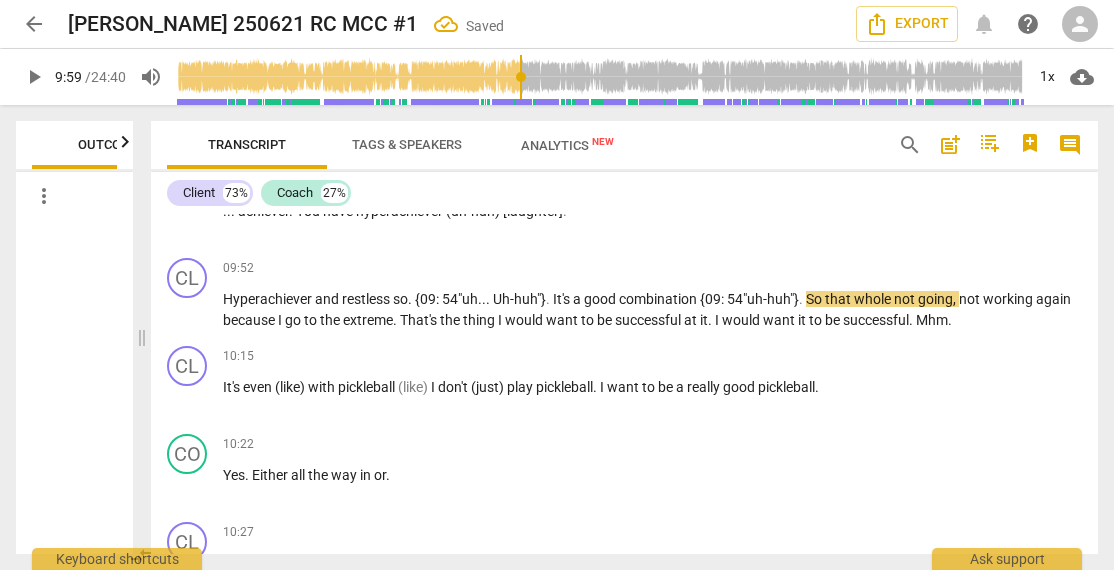 scroll, scrollTop: 3475, scrollLeft: 0, axis: vertical 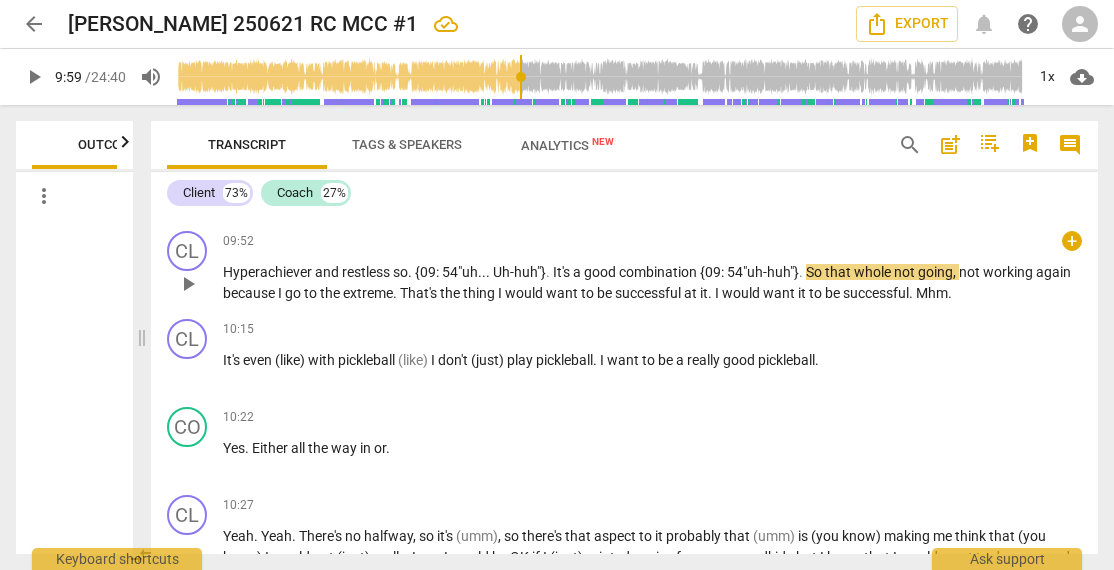 click on "Mhm" at bounding box center (932, 293) 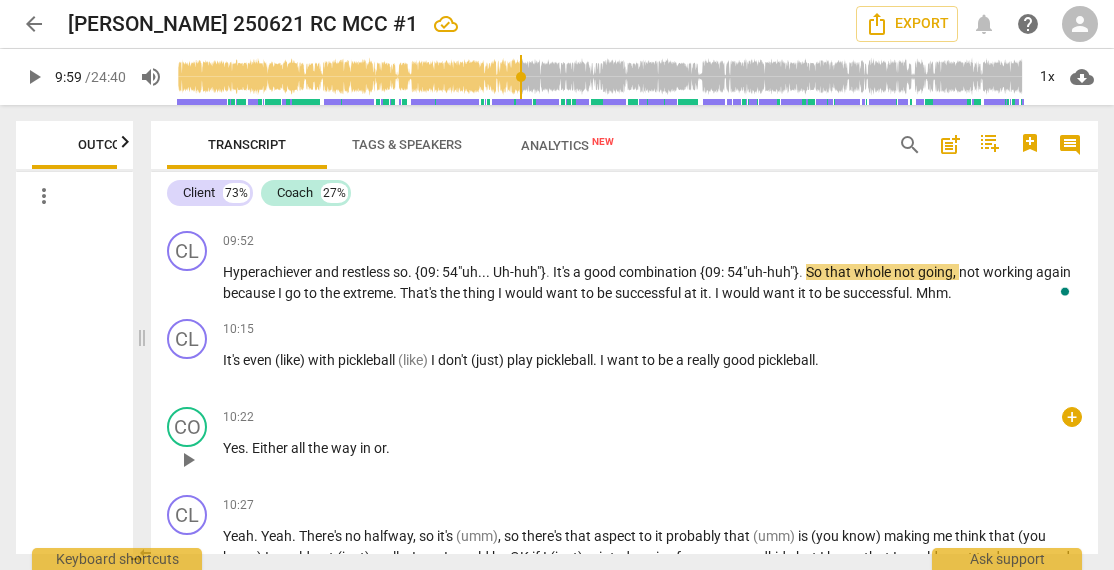 type 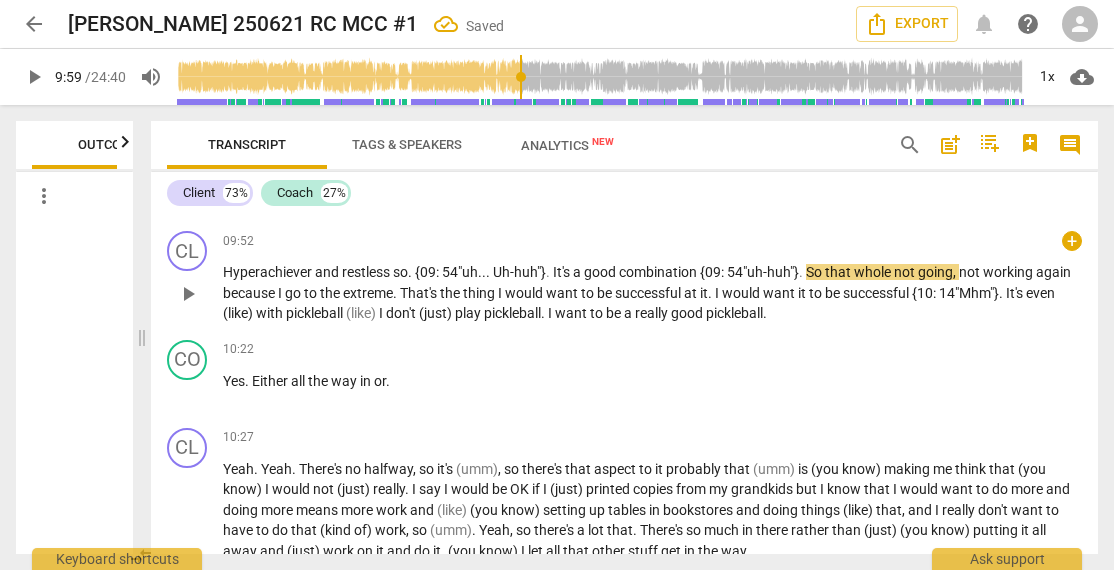 click on "It's" at bounding box center [1016, 293] 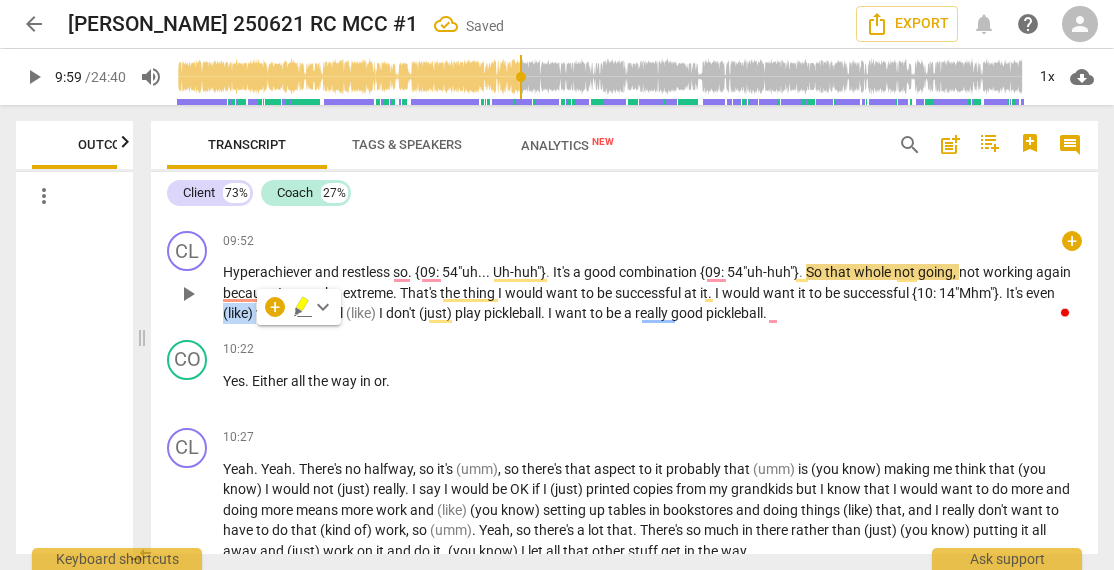 type 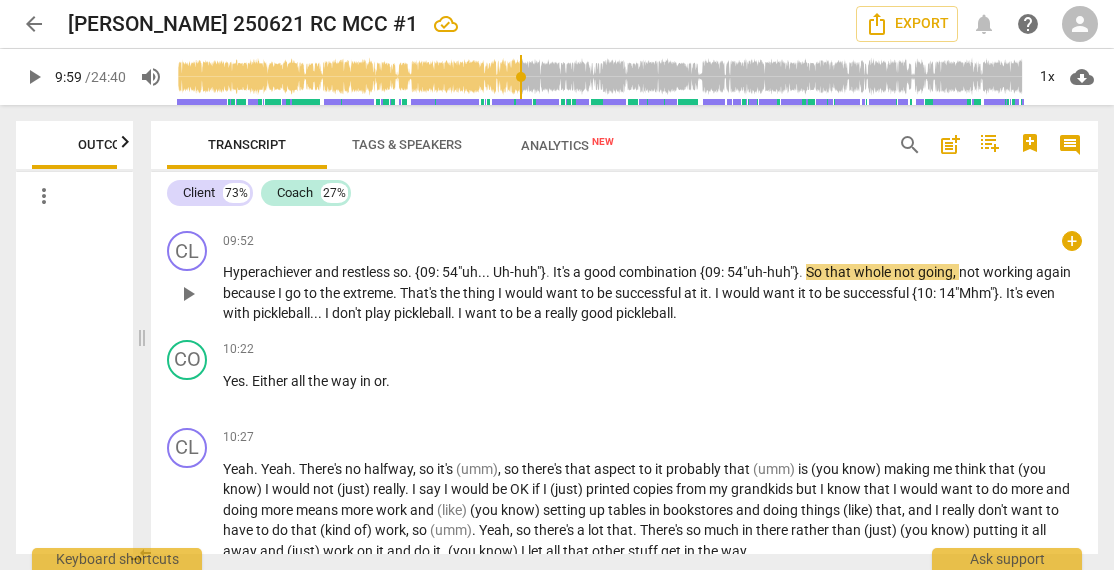 type 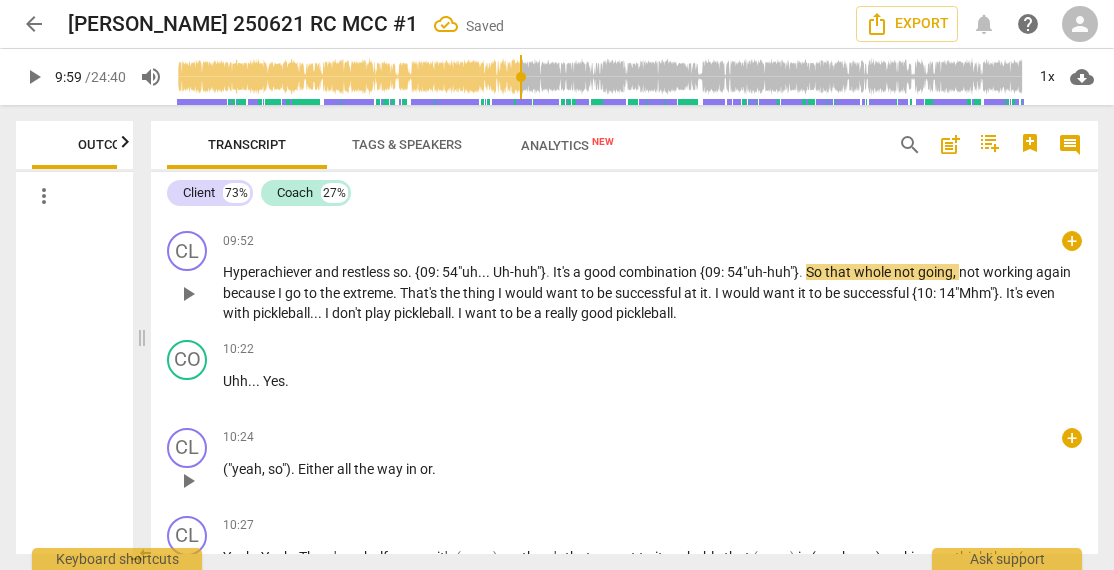 click on "Either" at bounding box center [317, 469] 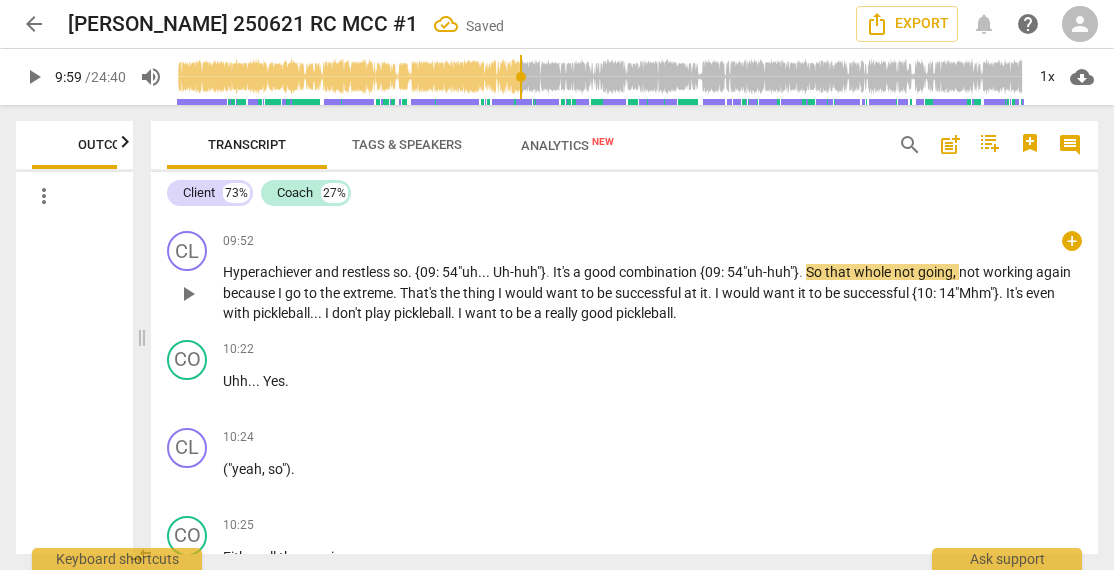 scroll, scrollTop: 3448, scrollLeft: 0, axis: vertical 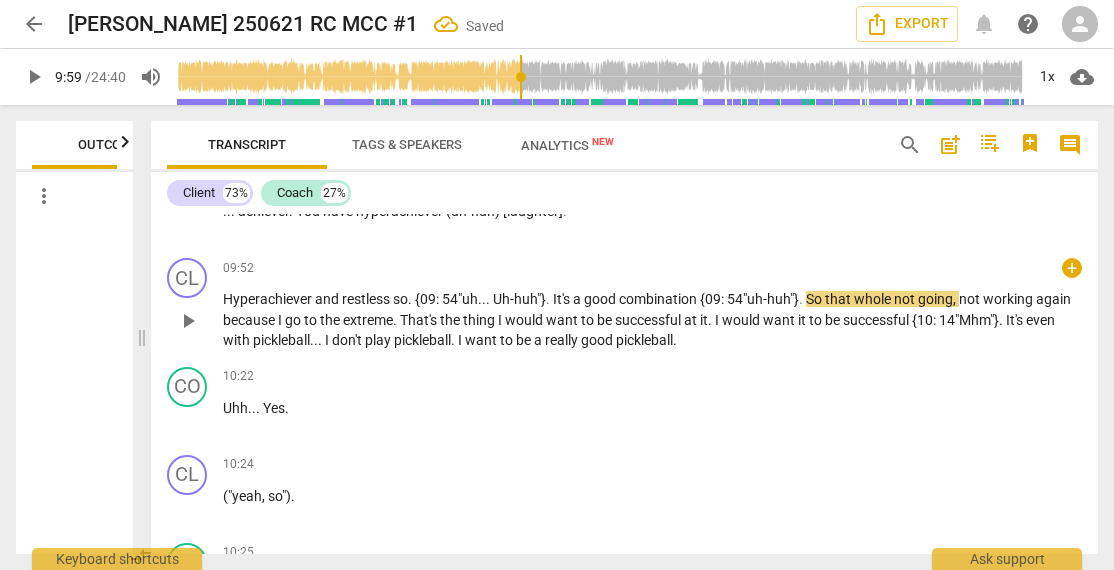drag, startPoint x: 233, startPoint y: 516, endPoint x: 255, endPoint y: 560, distance: 49.193497 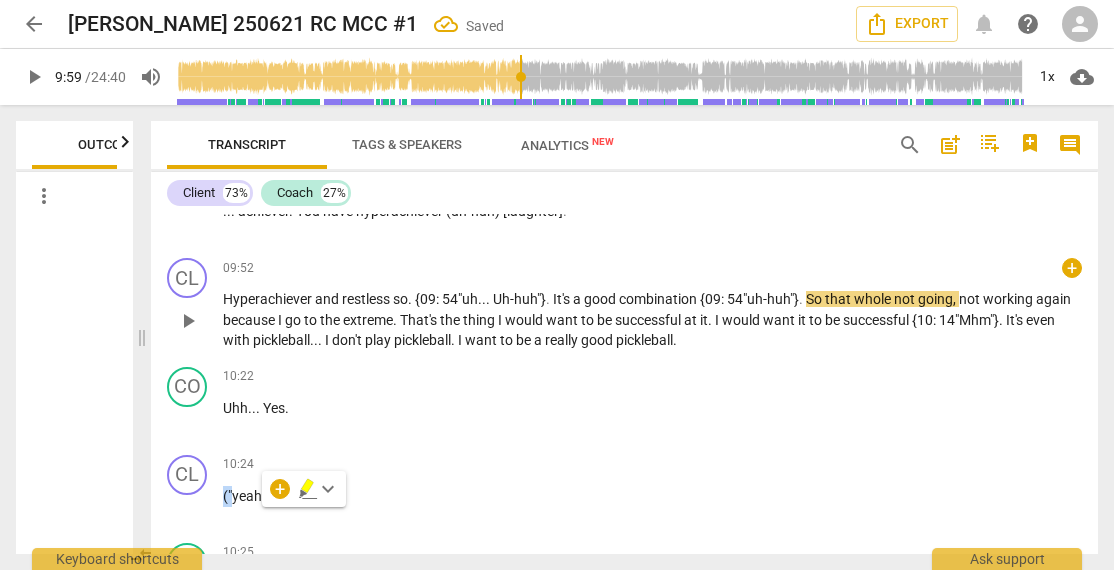 type 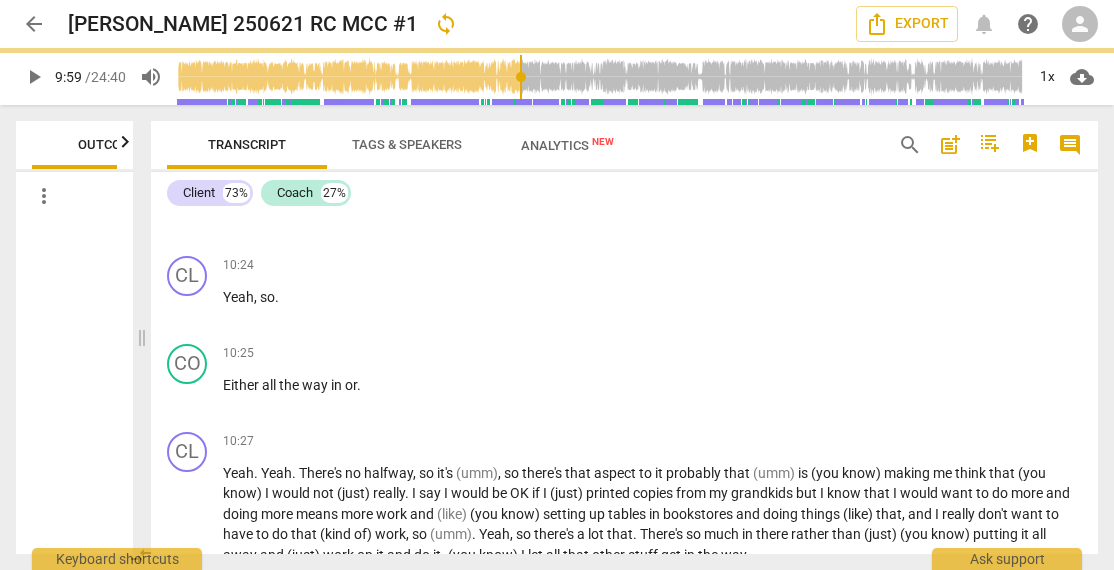scroll, scrollTop: 3648, scrollLeft: 0, axis: vertical 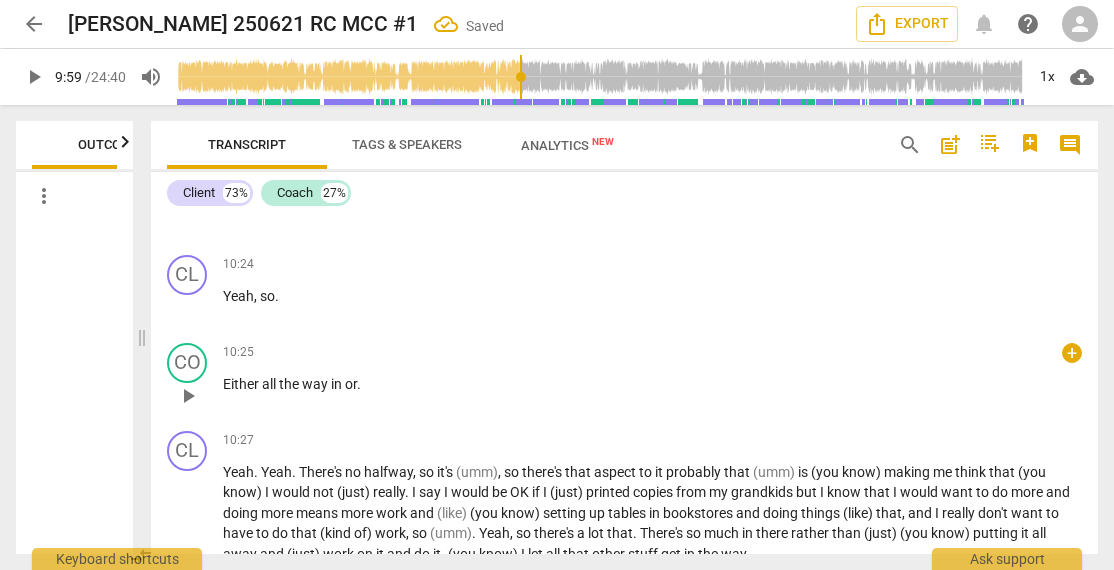 click on "Either" at bounding box center [242, 384] 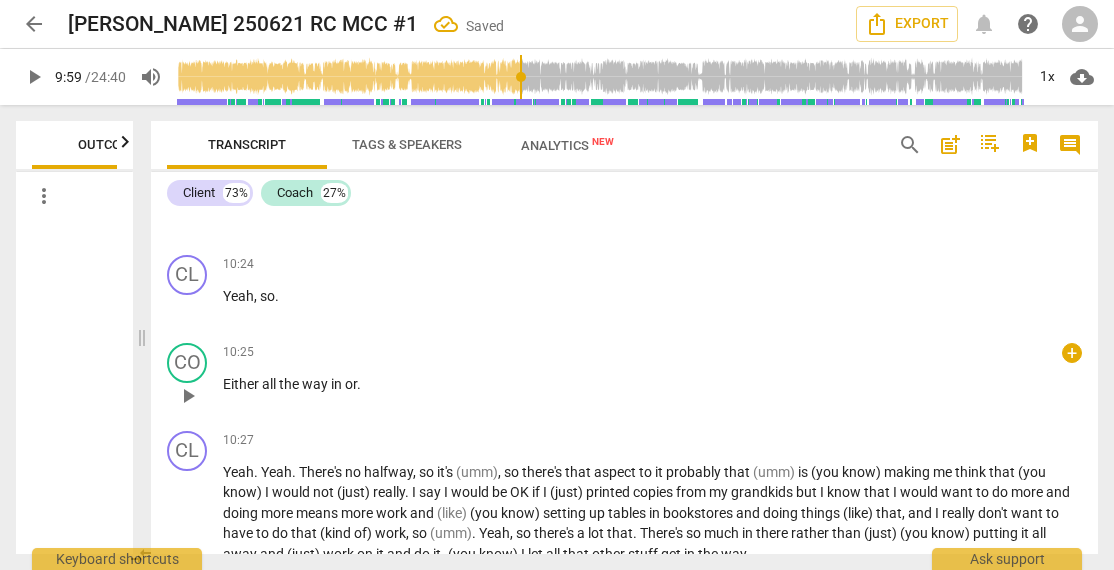 type 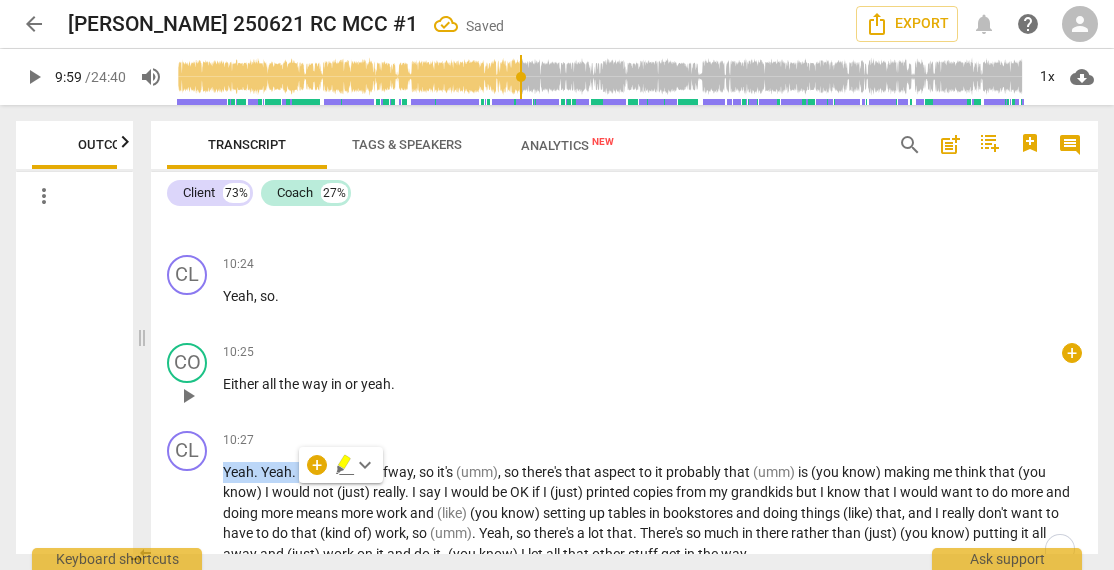 type 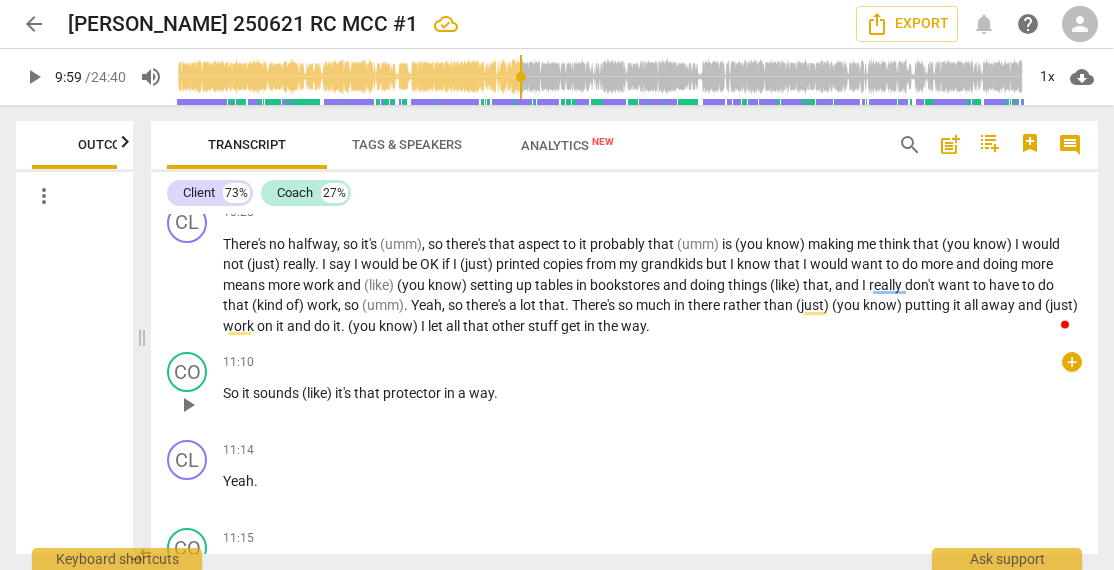 scroll, scrollTop: 3876, scrollLeft: 0, axis: vertical 